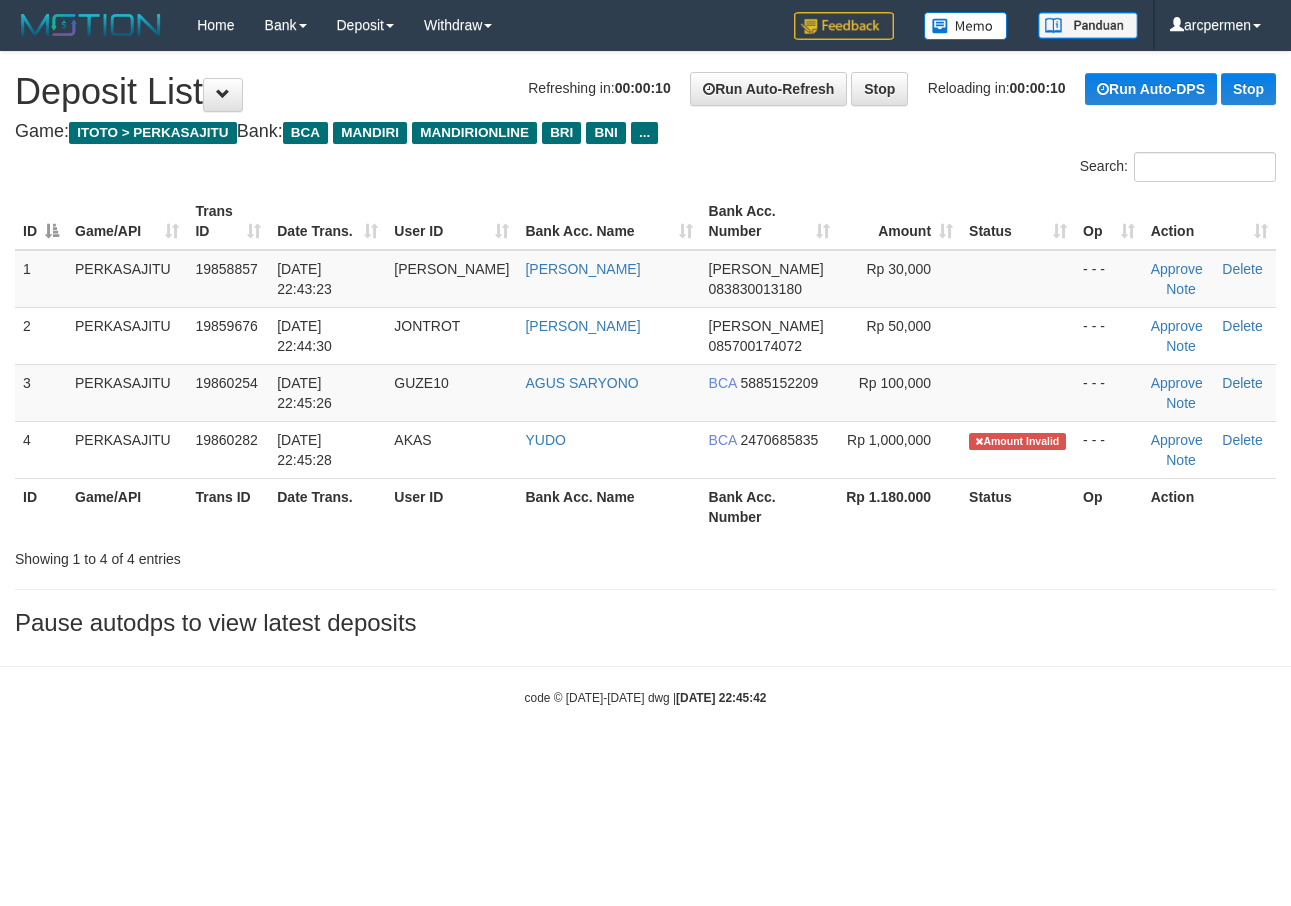 scroll, scrollTop: 0, scrollLeft: 0, axis: both 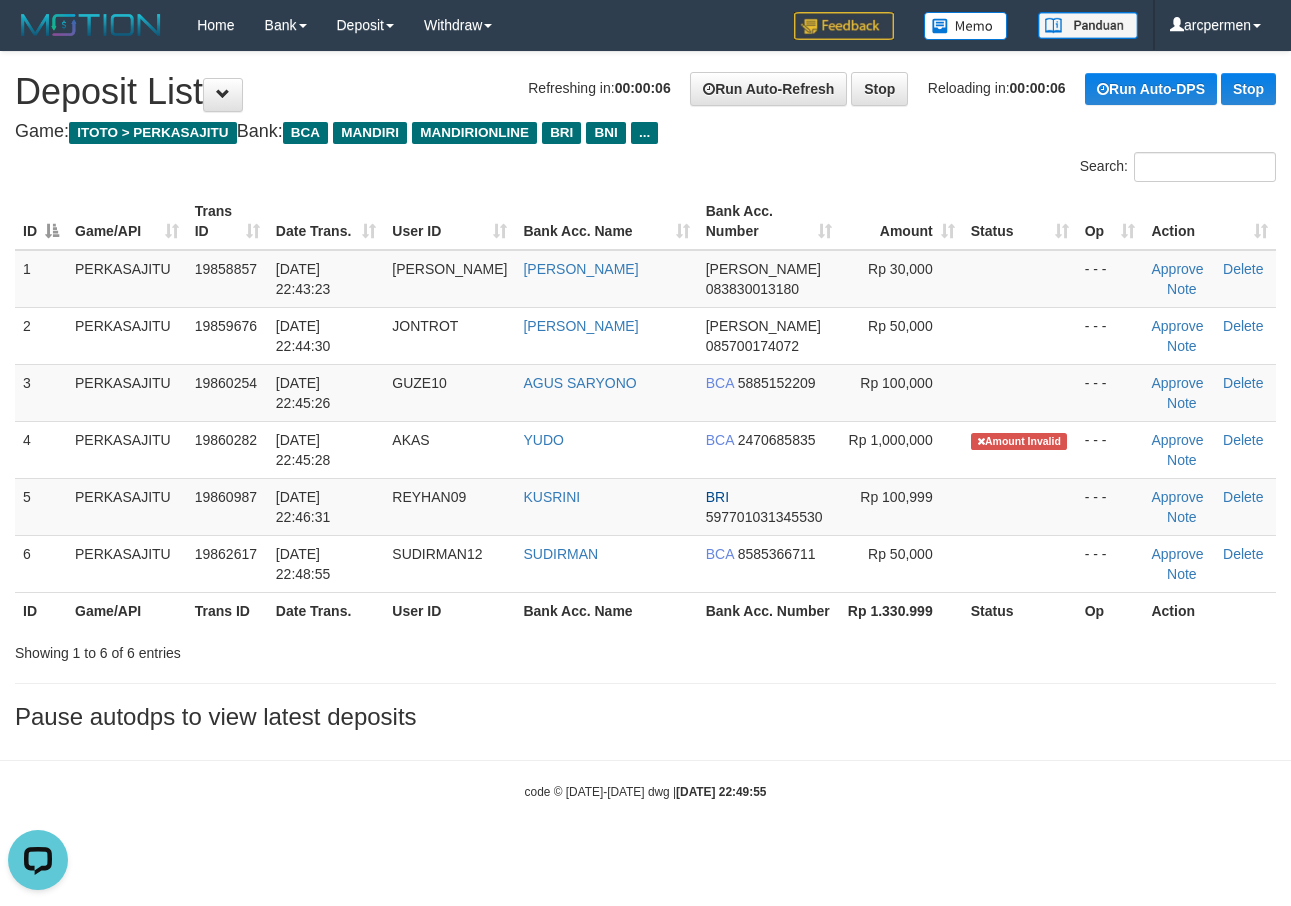 click on "**********" at bounding box center (645, 396) 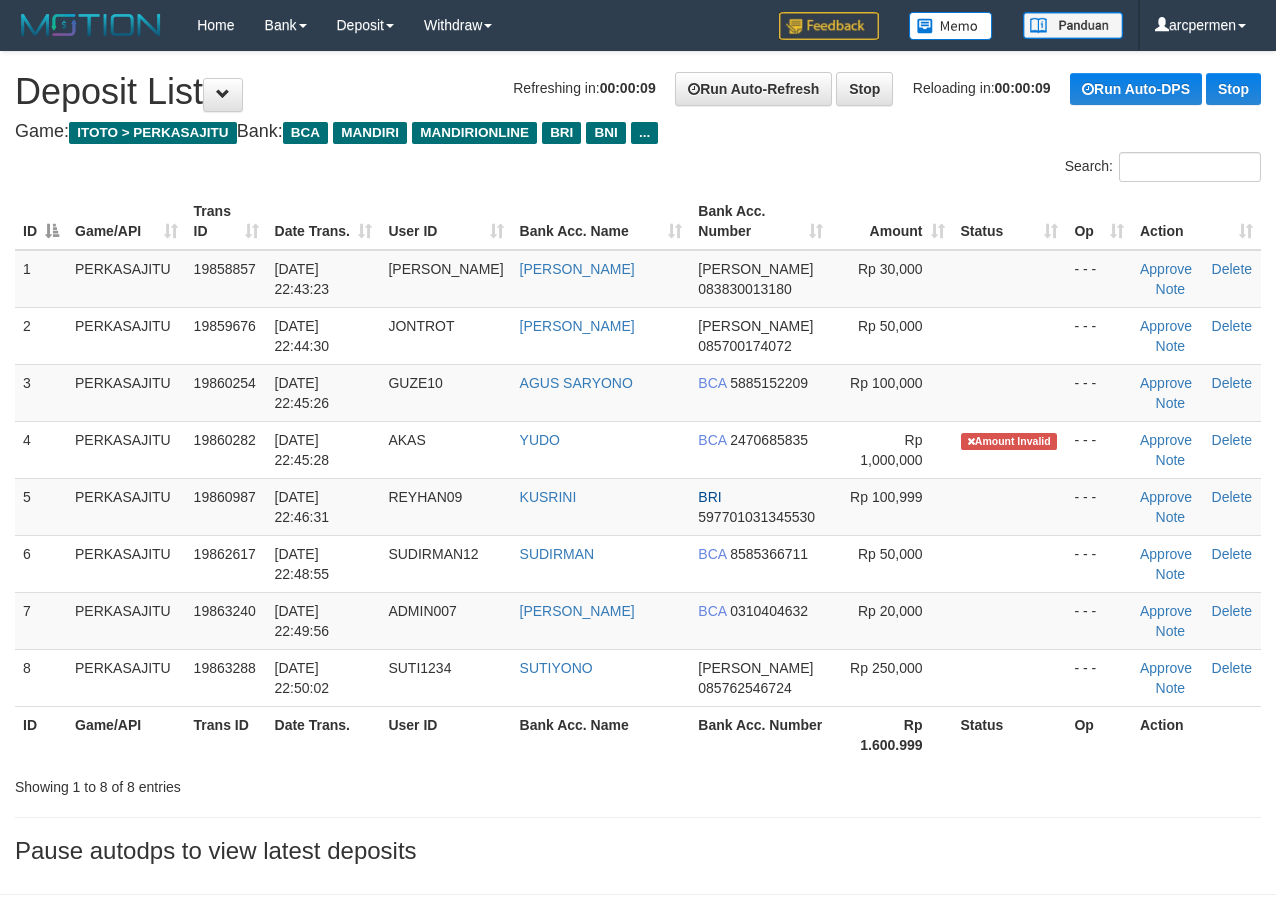 scroll, scrollTop: 0, scrollLeft: 0, axis: both 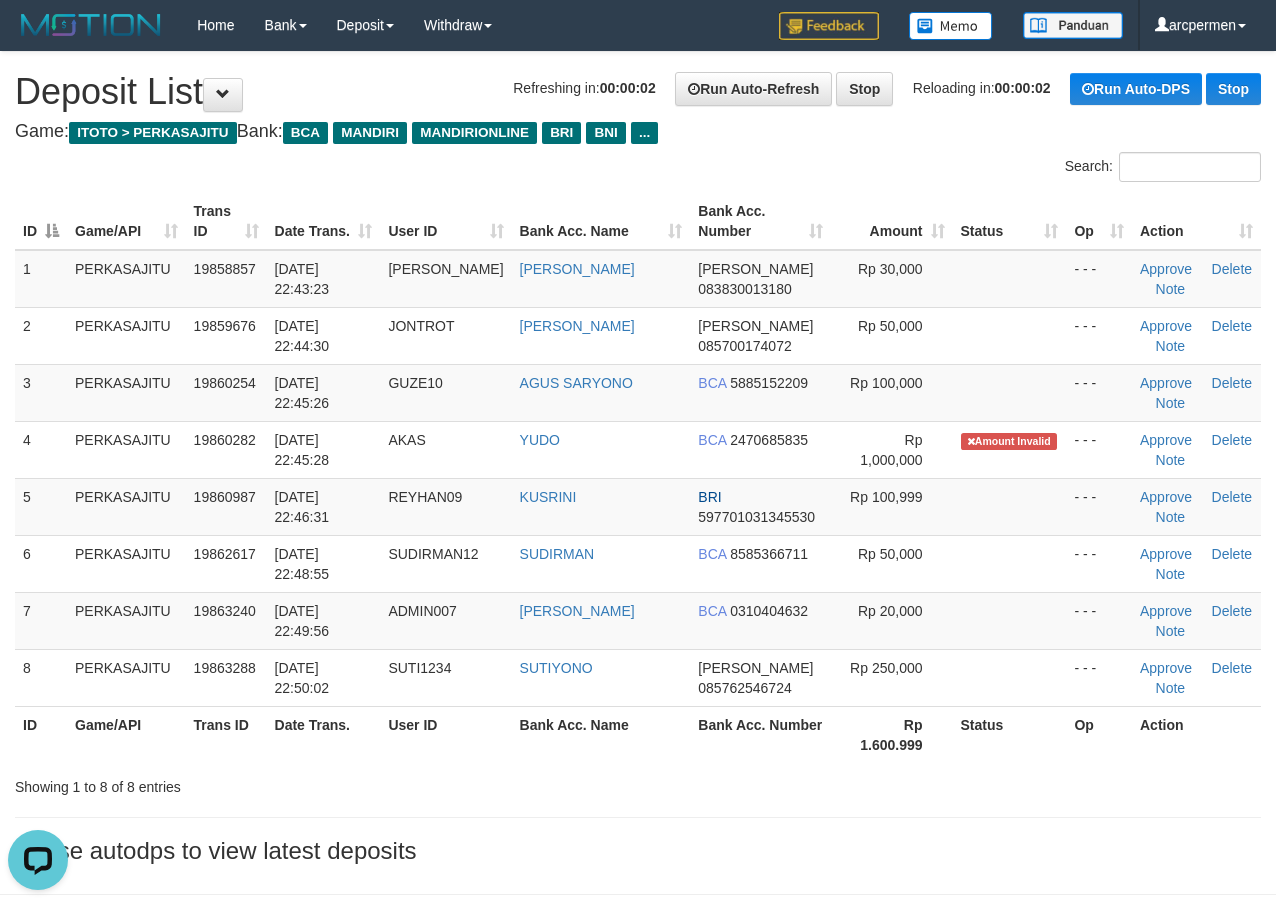 click on "Search:" at bounding box center (957, 169) 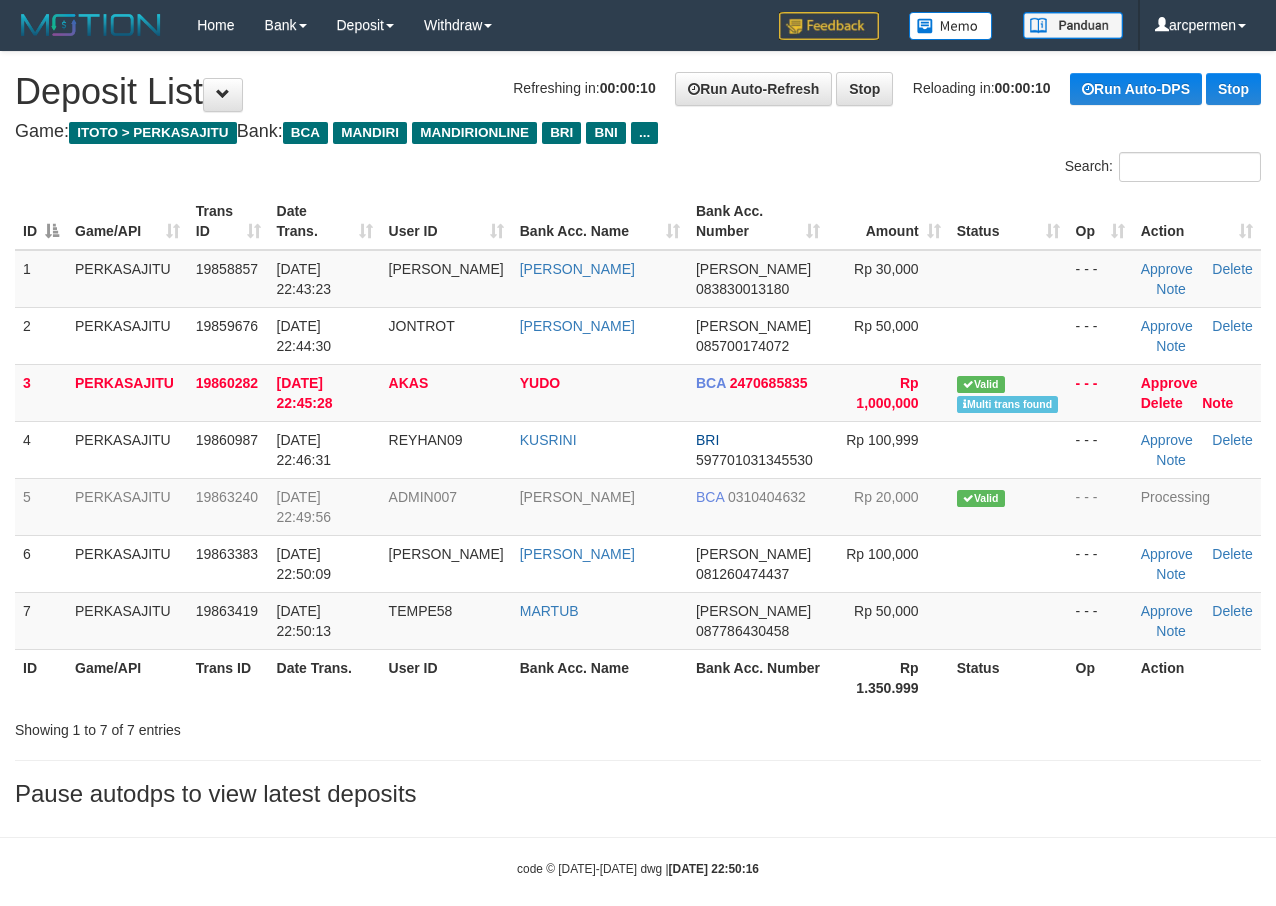 scroll, scrollTop: 0, scrollLeft: 0, axis: both 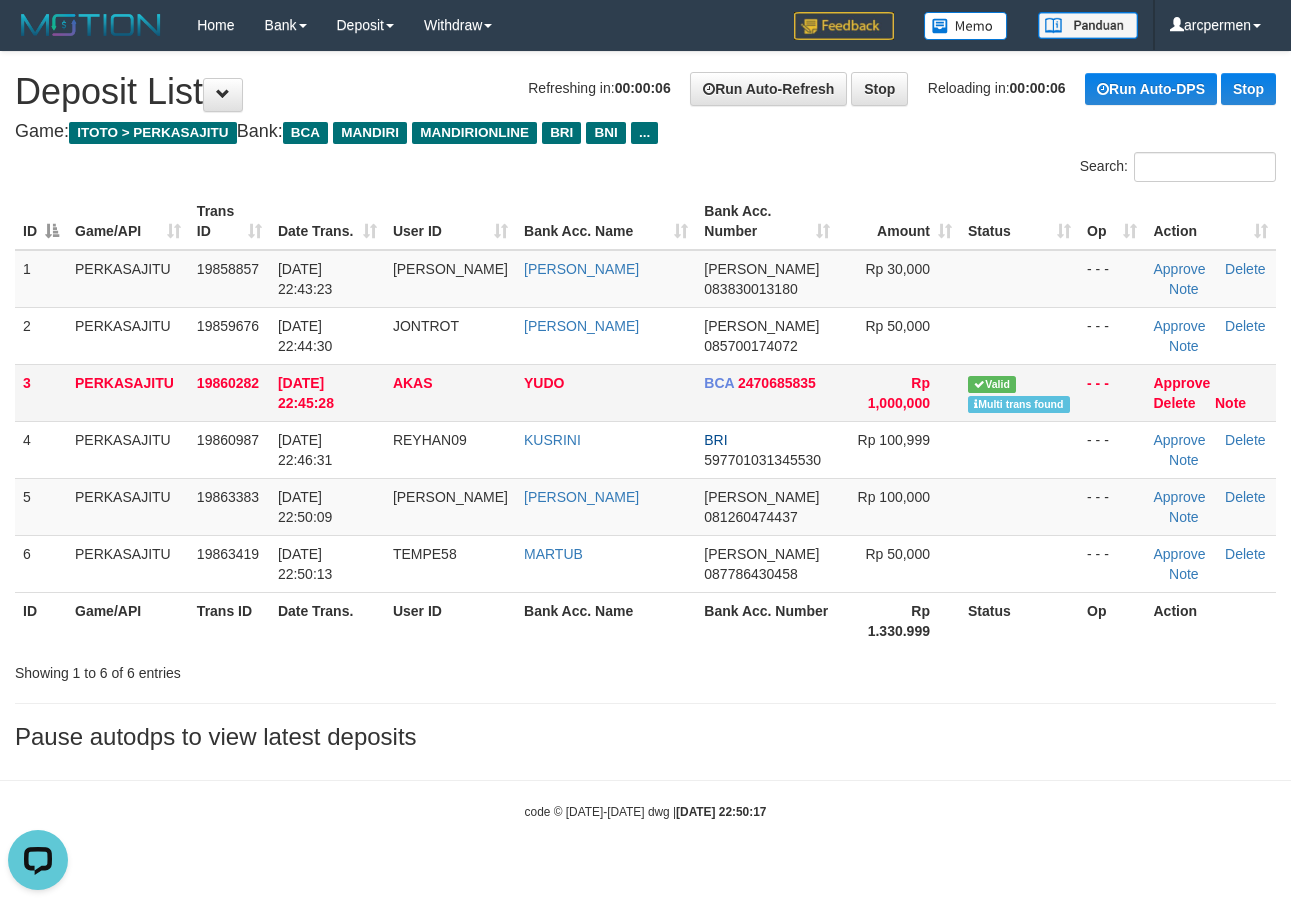 click on "AKAS" at bounding box center [413, 383] 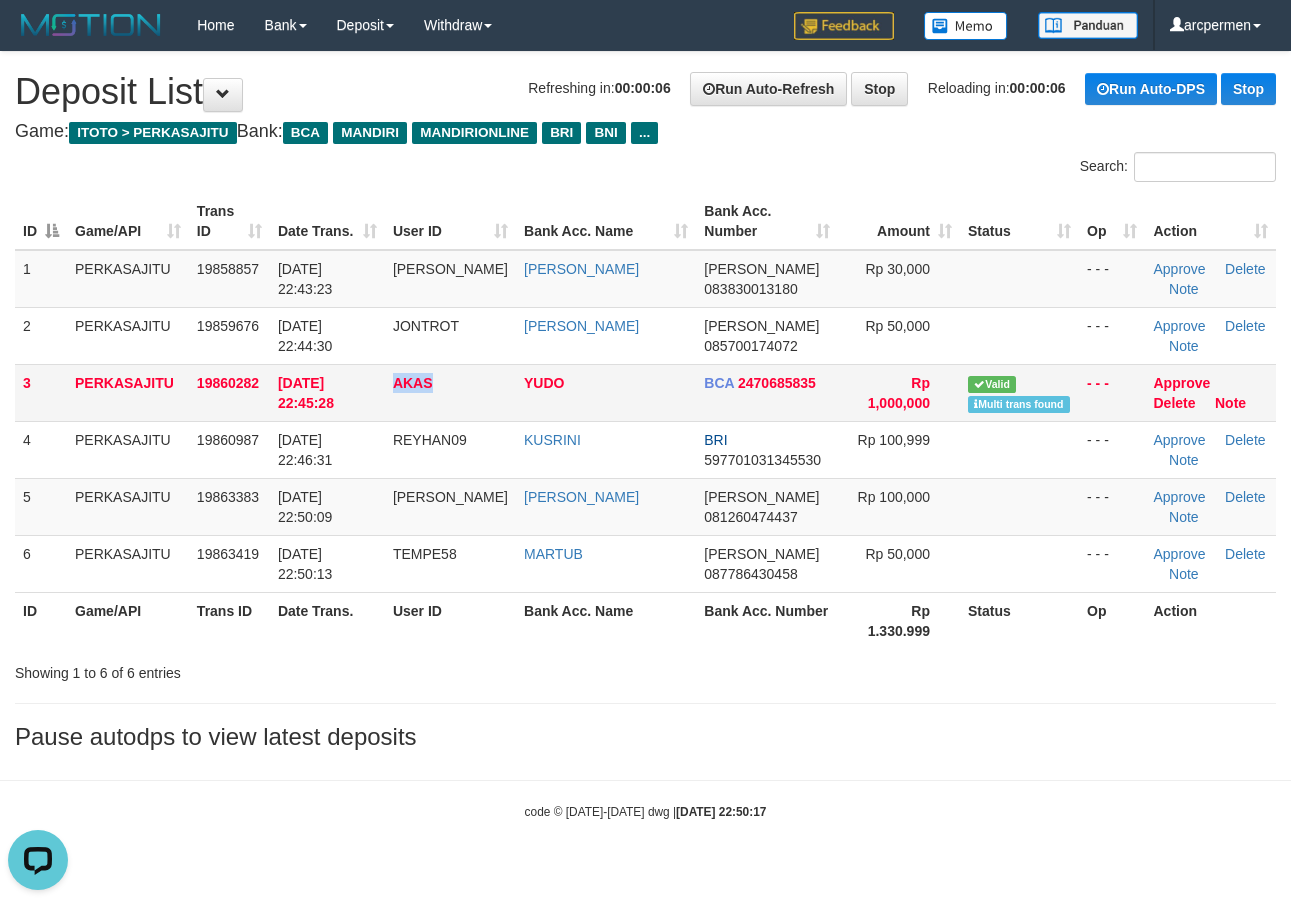 click on "AKAS" at bounding box center [413, 383] 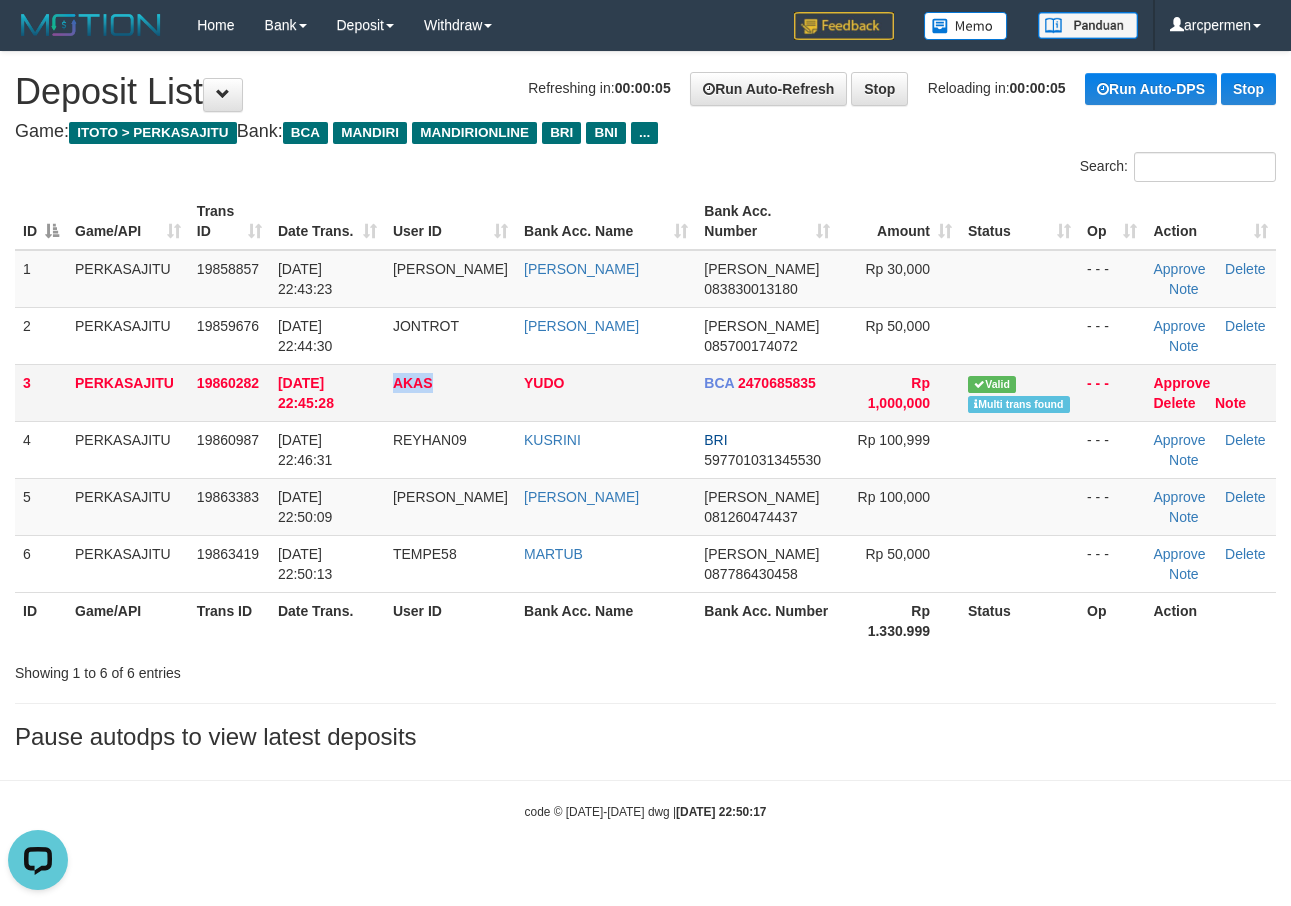 copy on "AKAS" 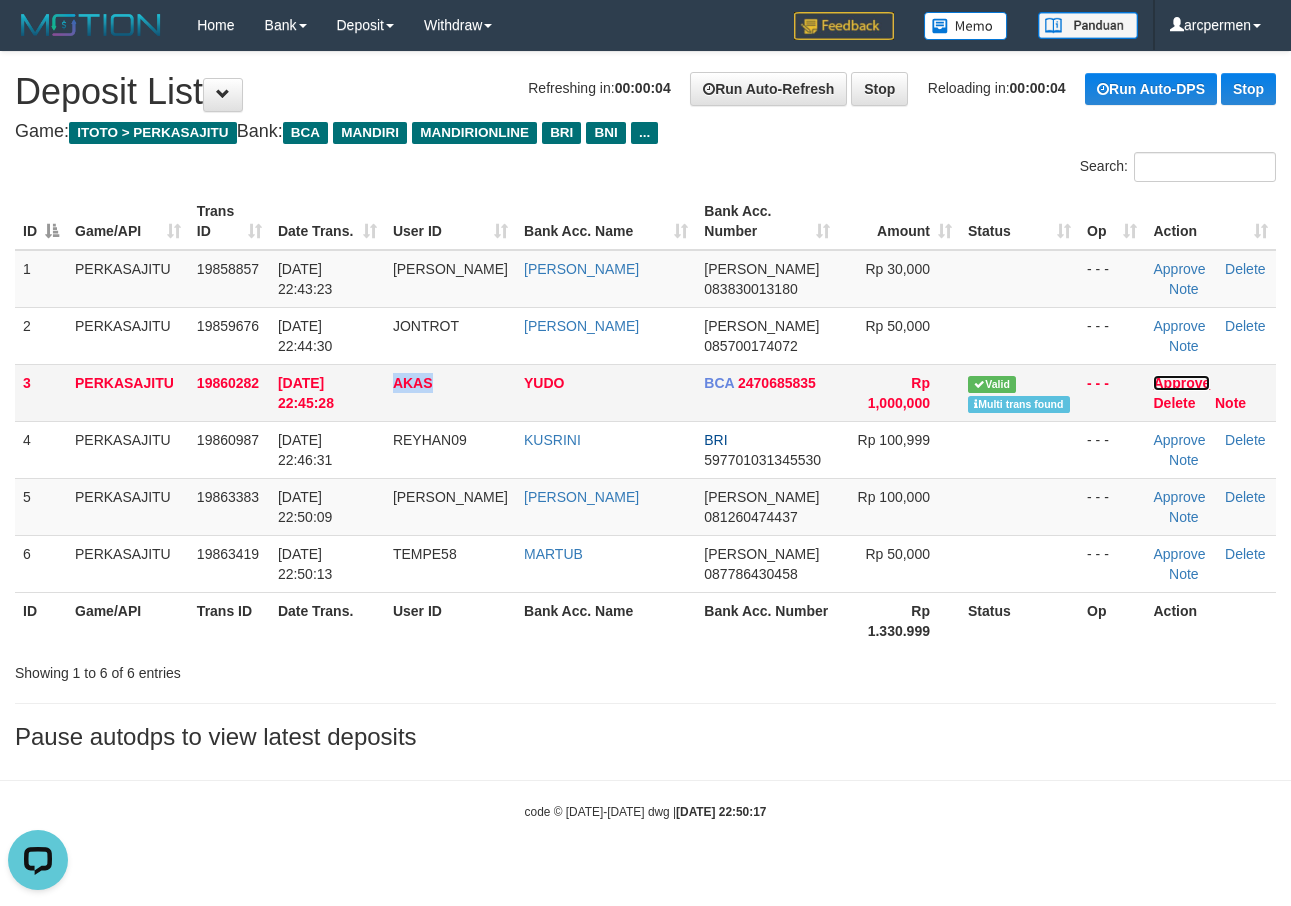click on "Approve" at bounding box center [1181, 383] 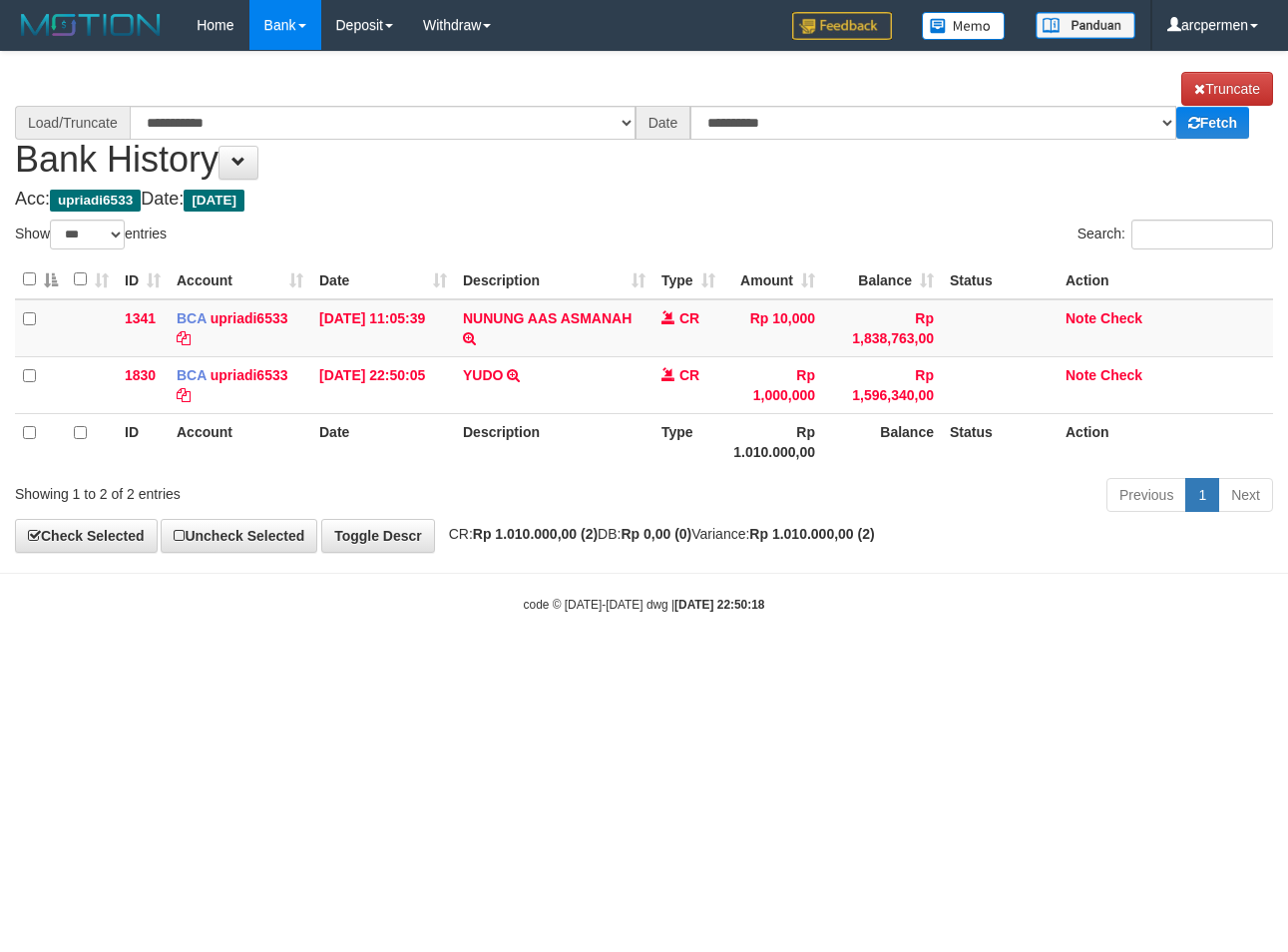 select on "***" 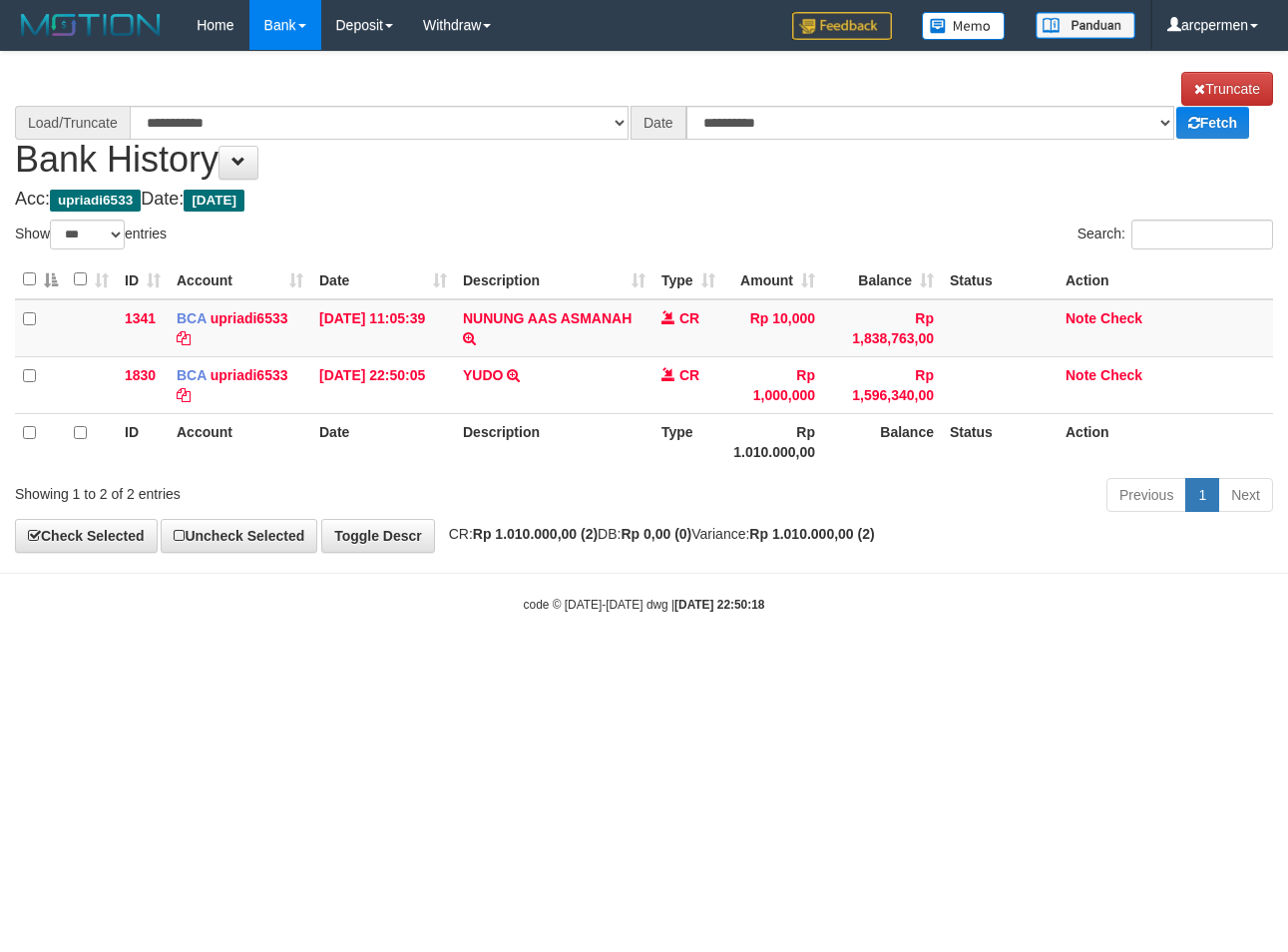scroll, scrollTop: 0, scrollLeft: 0, axis: both 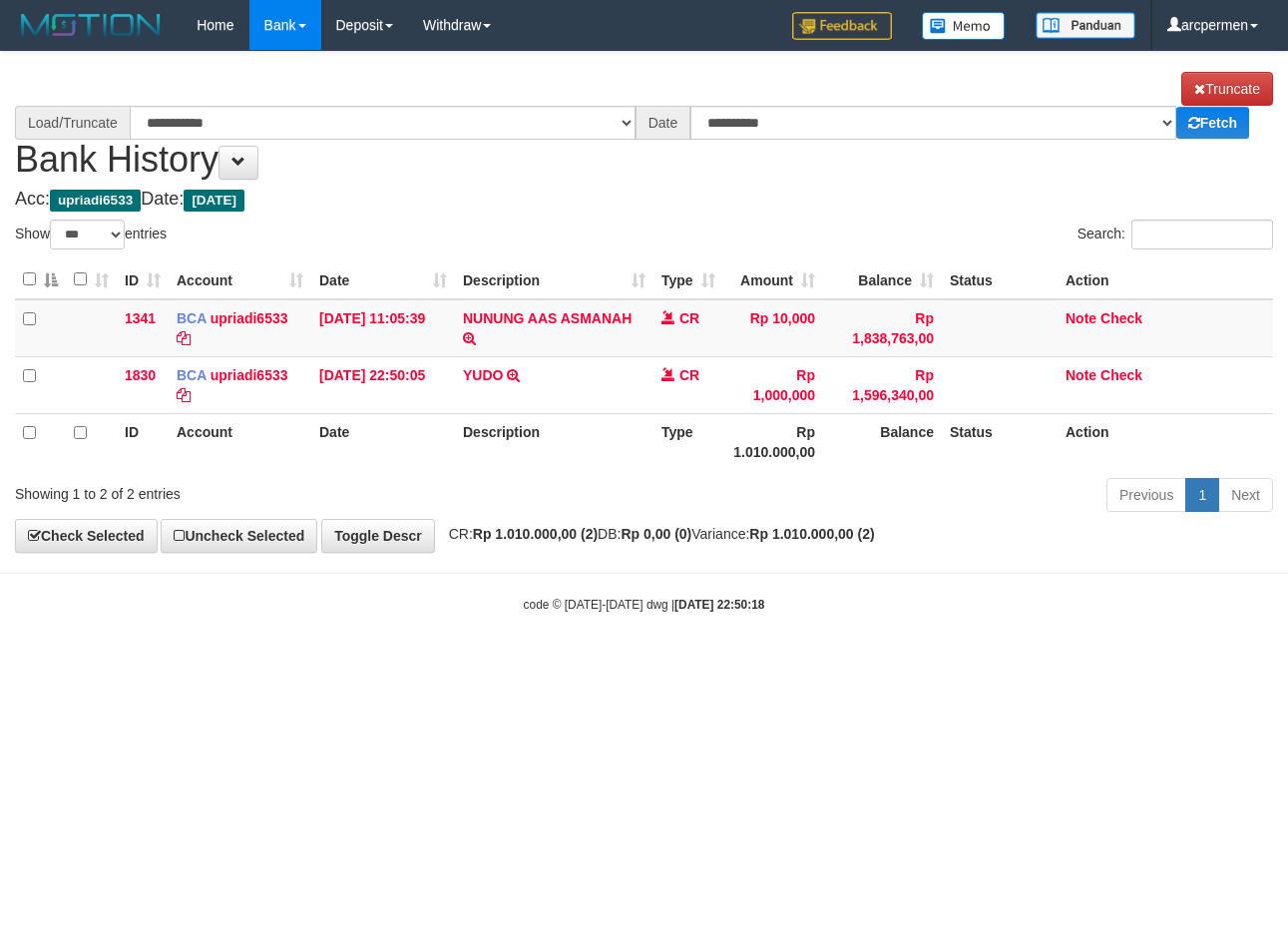 select on "***" 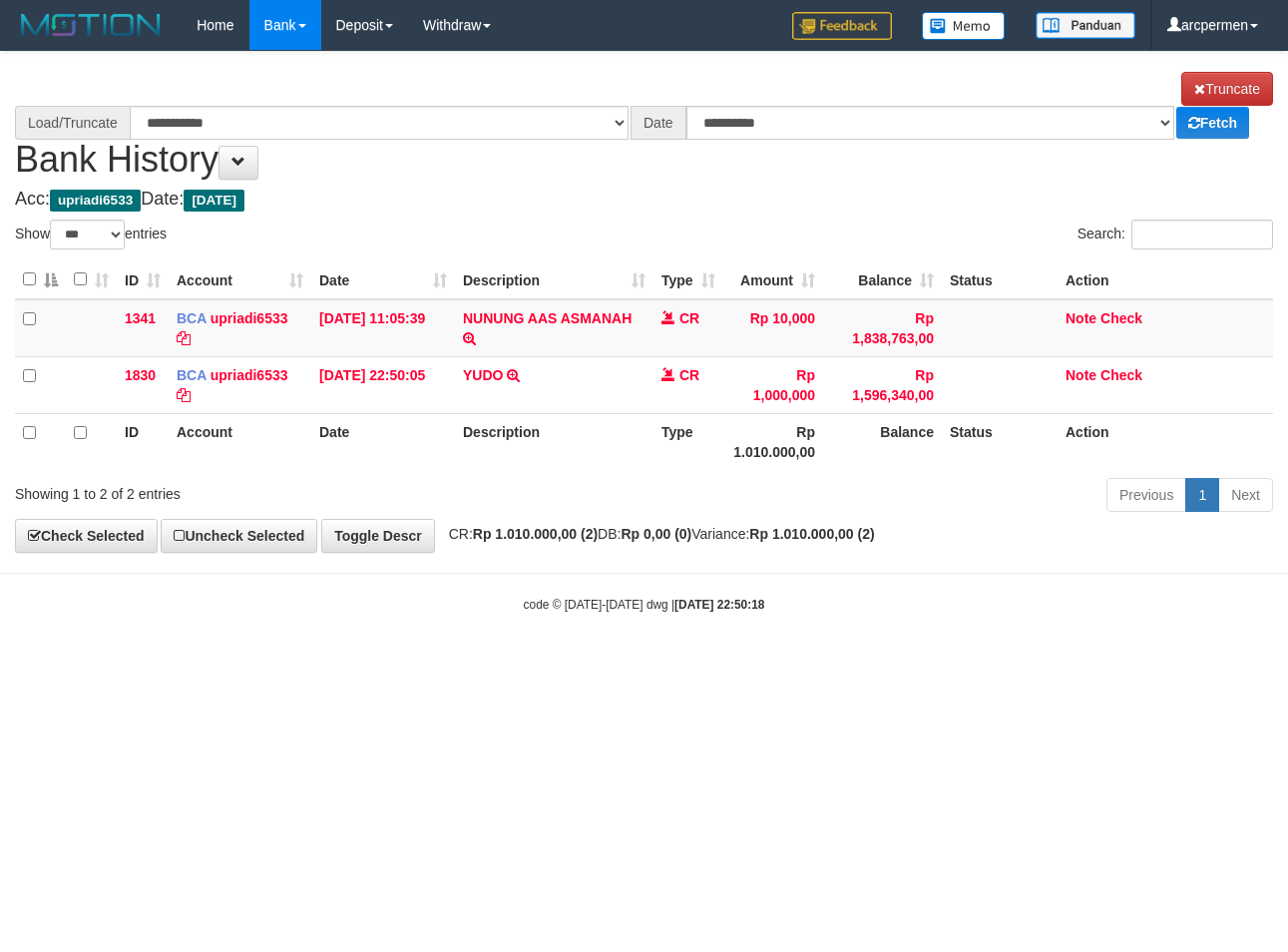 scroll, scrollTop: 0, scrollLeft: 0, axis: both 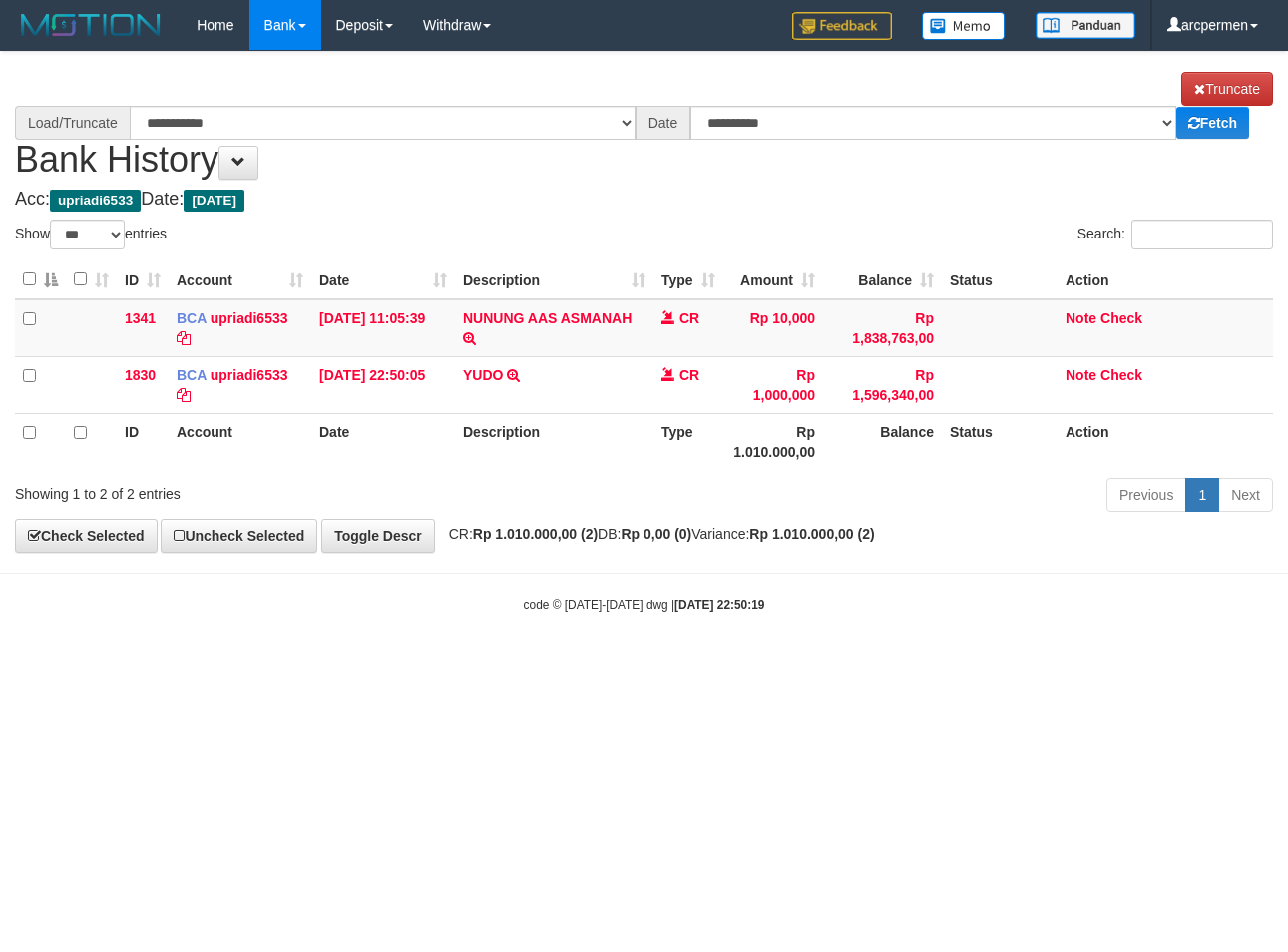 select on "***" 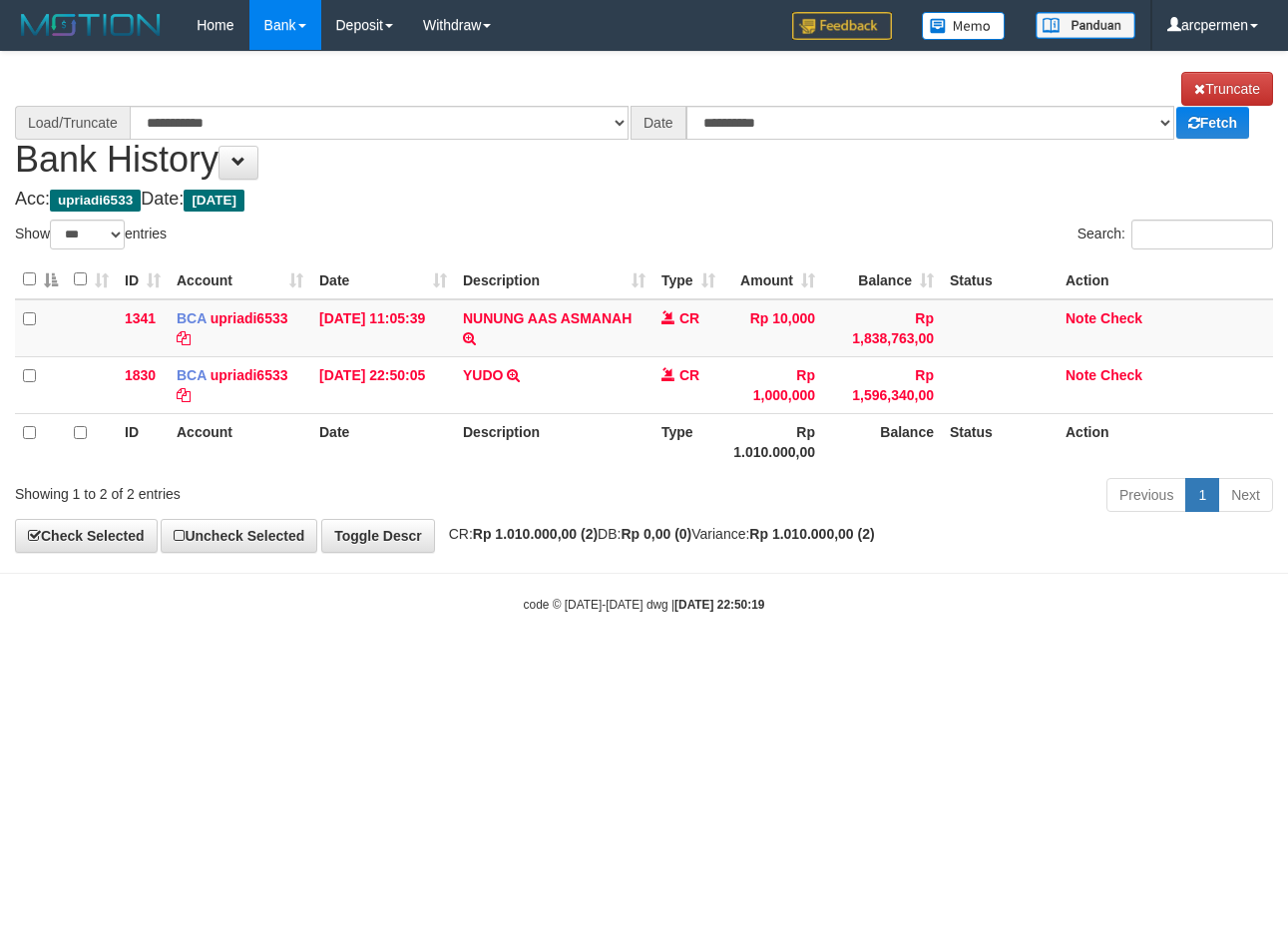 scroll, scrollTop: 0, scrollLeft: 0, axis: both 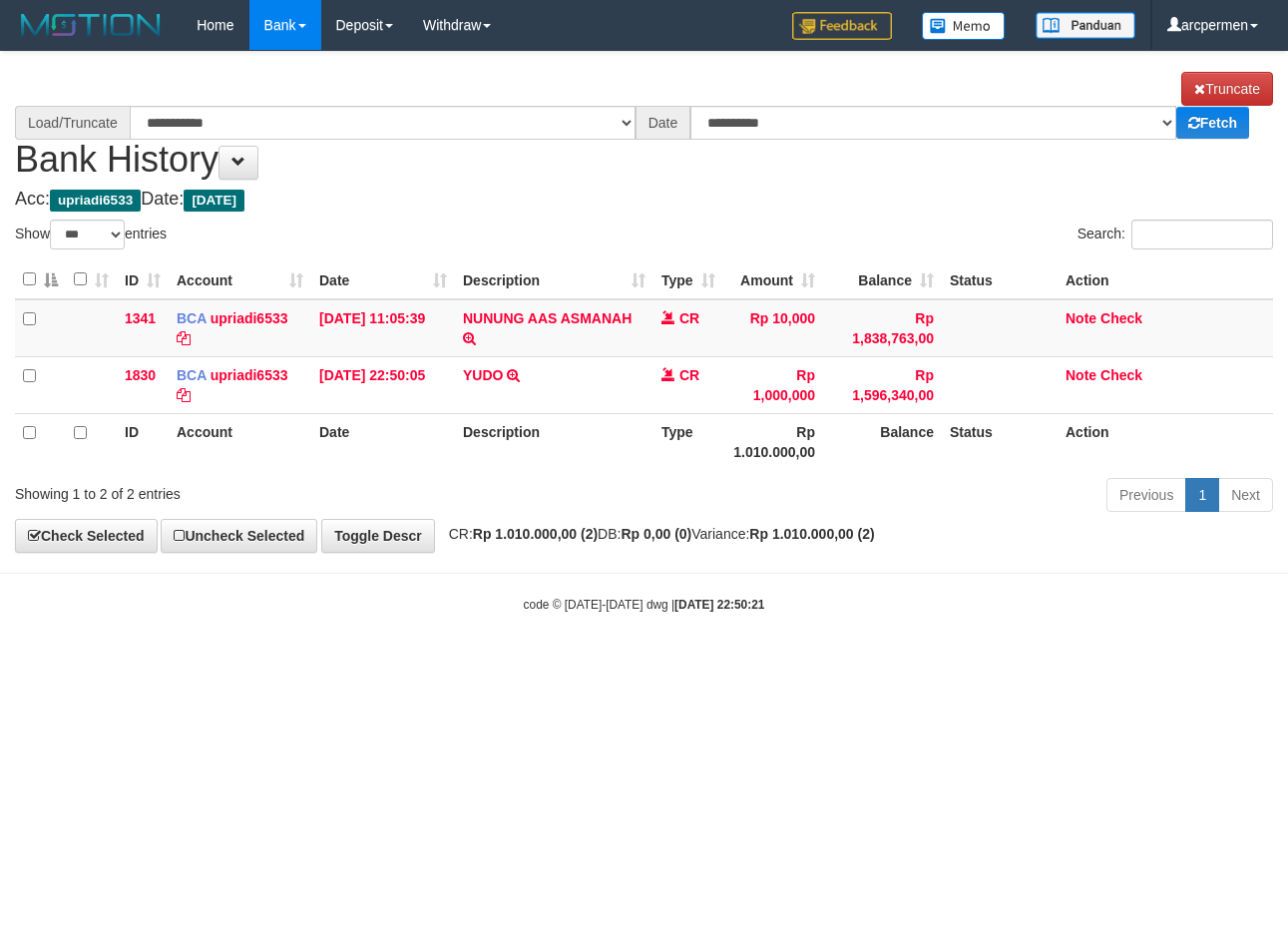 select on "***" 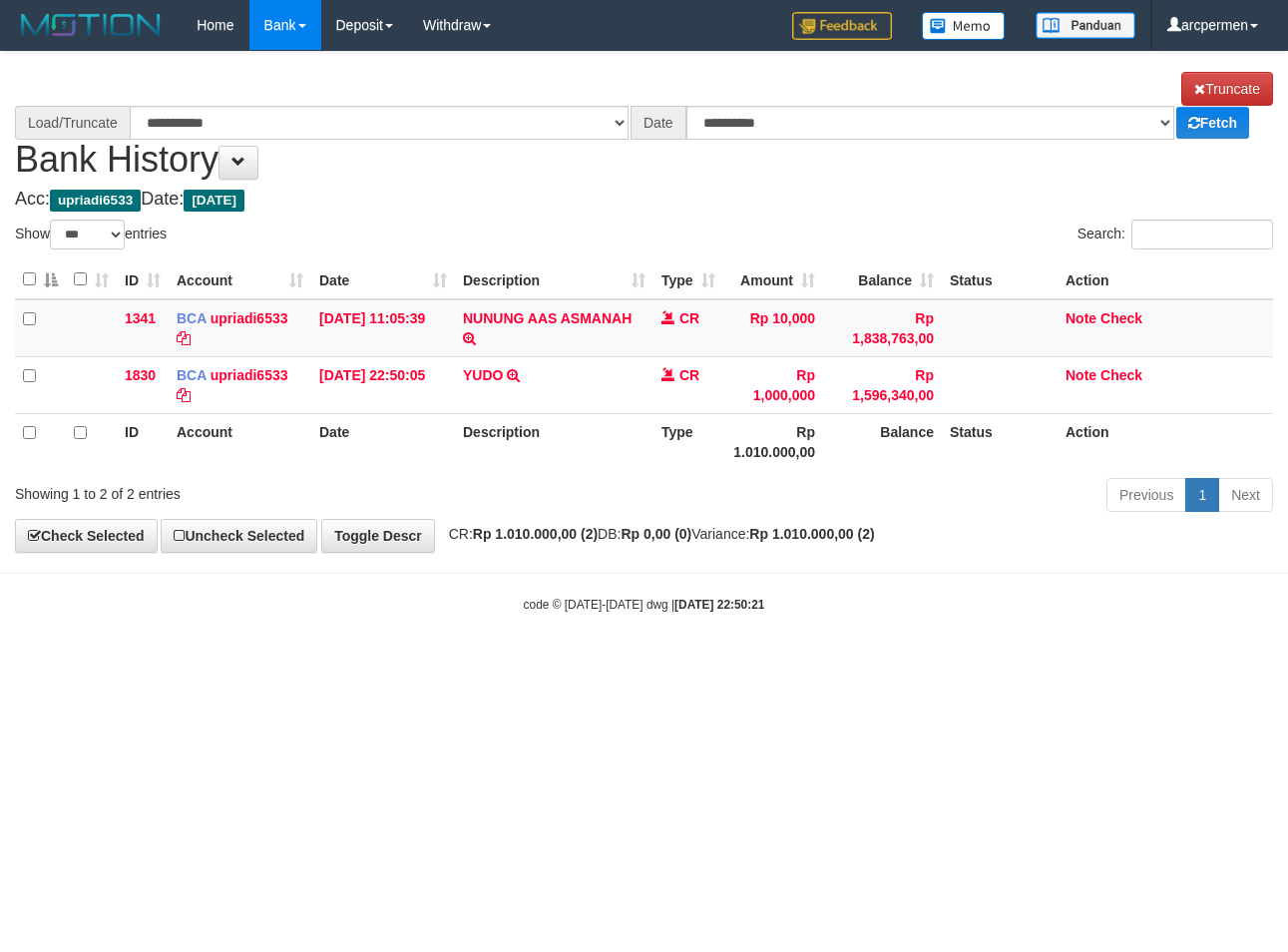 scroll, scrollTop: 0, scrollLeft: 0, axis: both 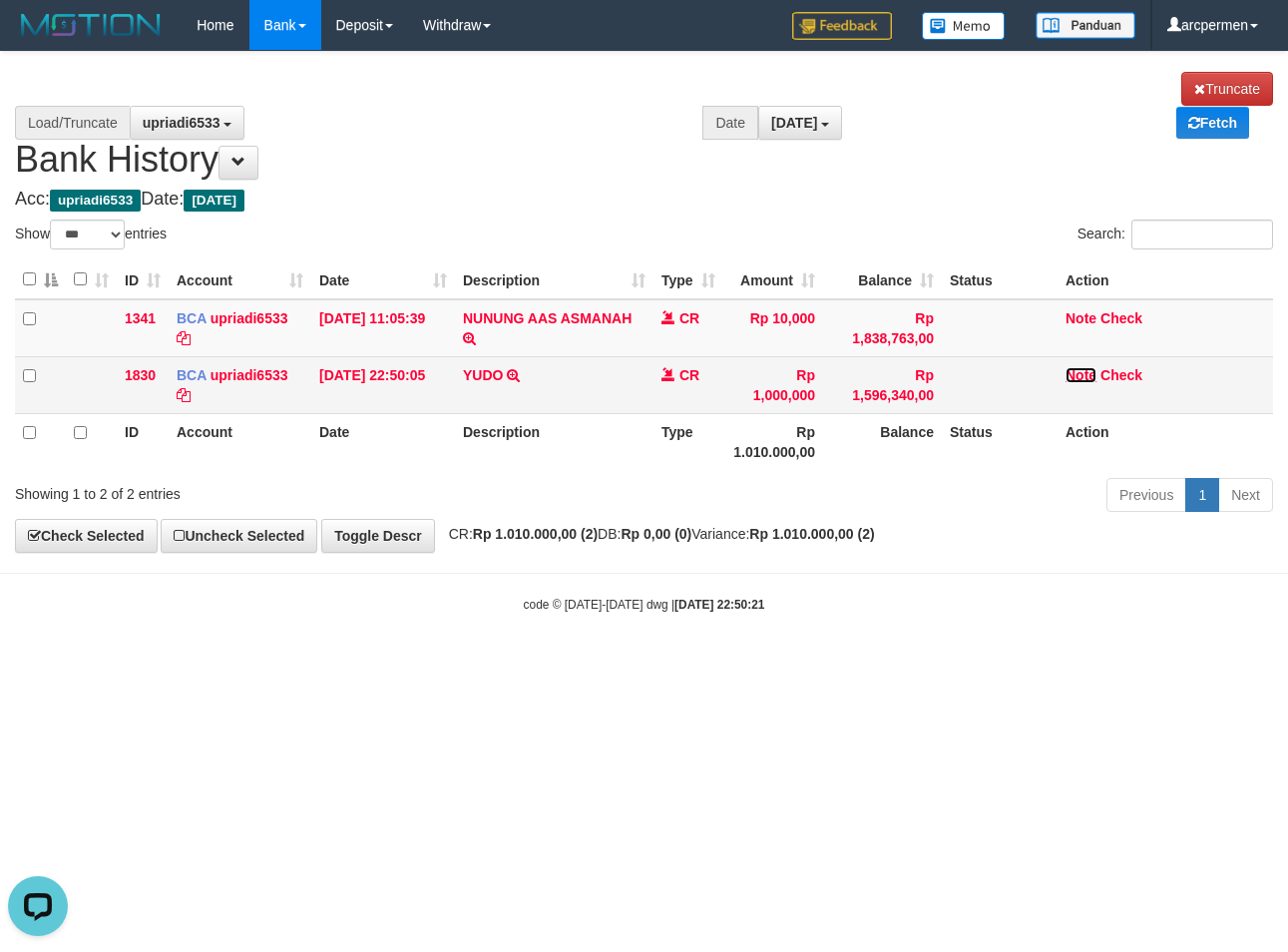 click on "Note" at bounding box center [1080, 375] 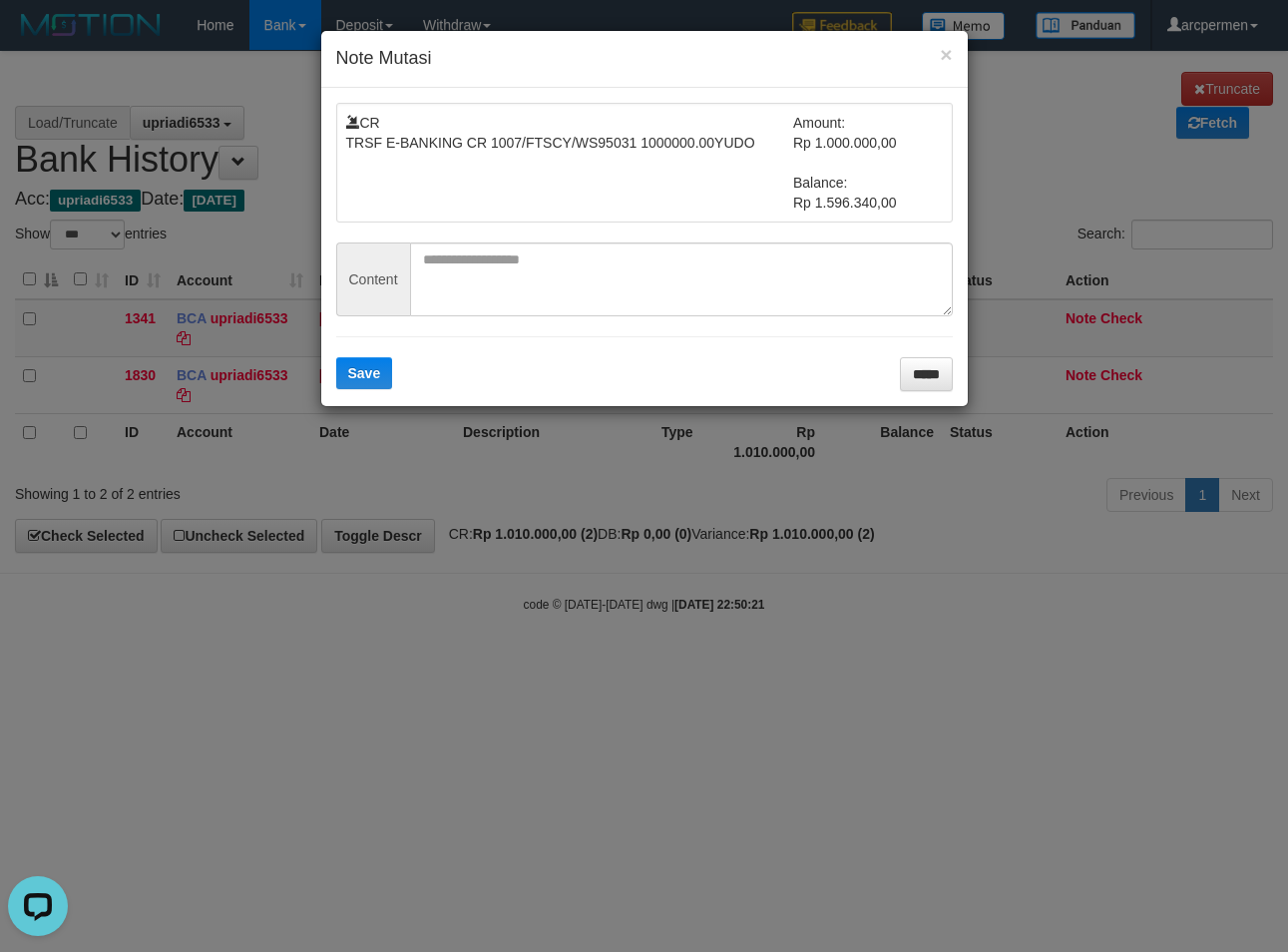 click on "CR
TRSF E-BANKING CR 1007/FTSCY/WS95031
1000000.00YUDO
Amount:
Rp 1.000.000,00
Balance:
Rp 1.596.340,00
Content
Save
*****" at bounding box center [644, 246] 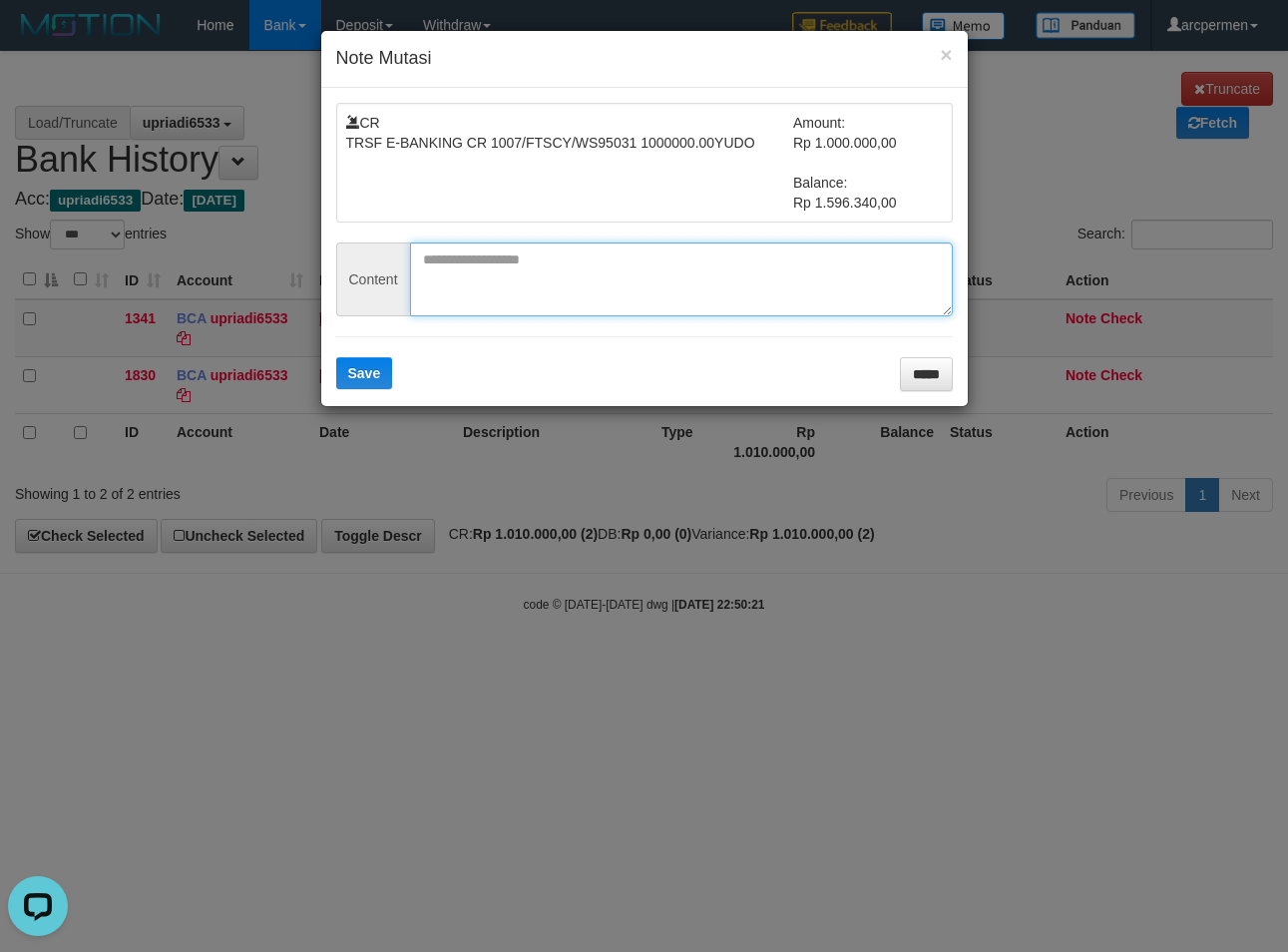 click at bounding box center (681, 279) 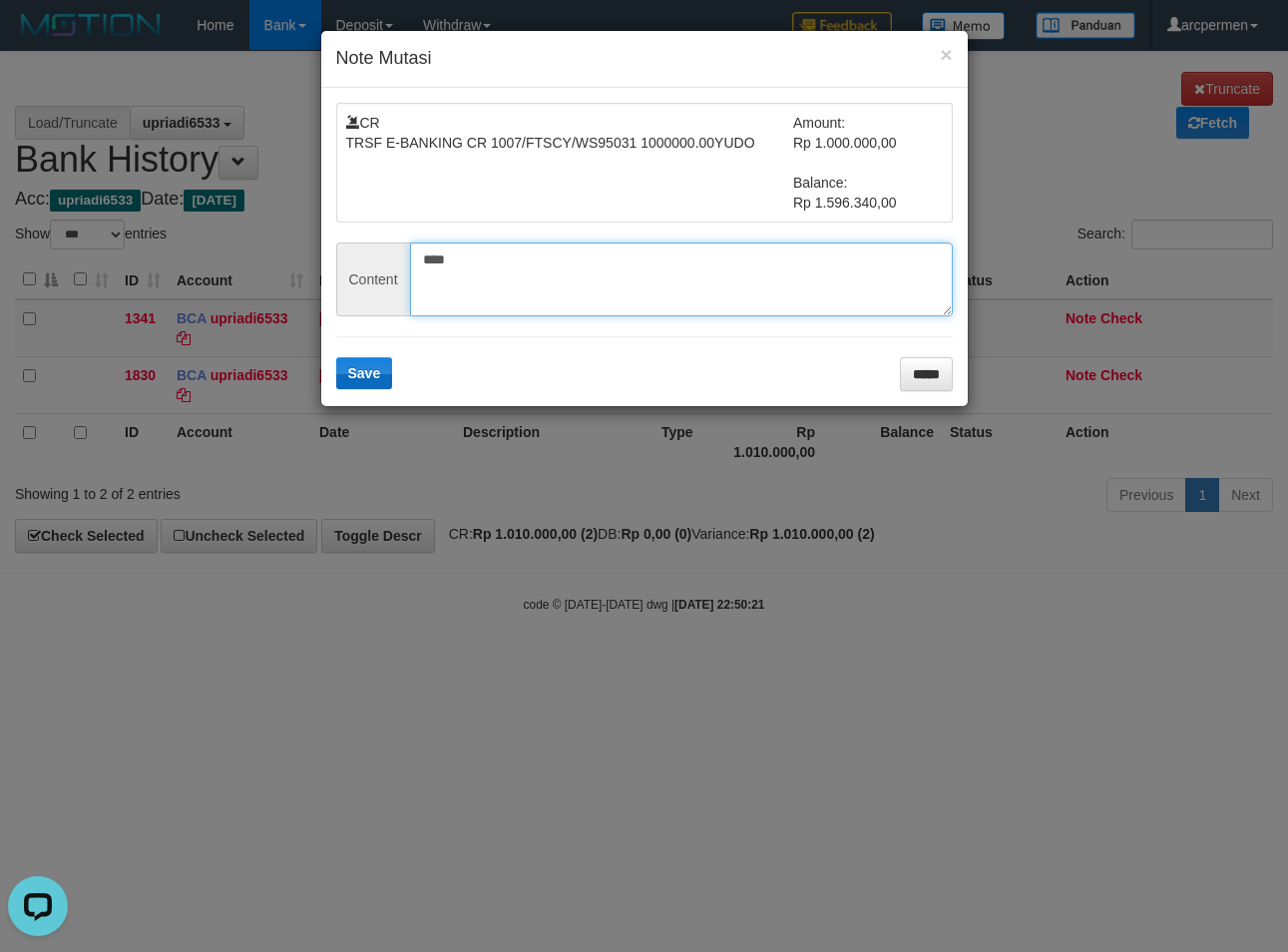 type on "****" 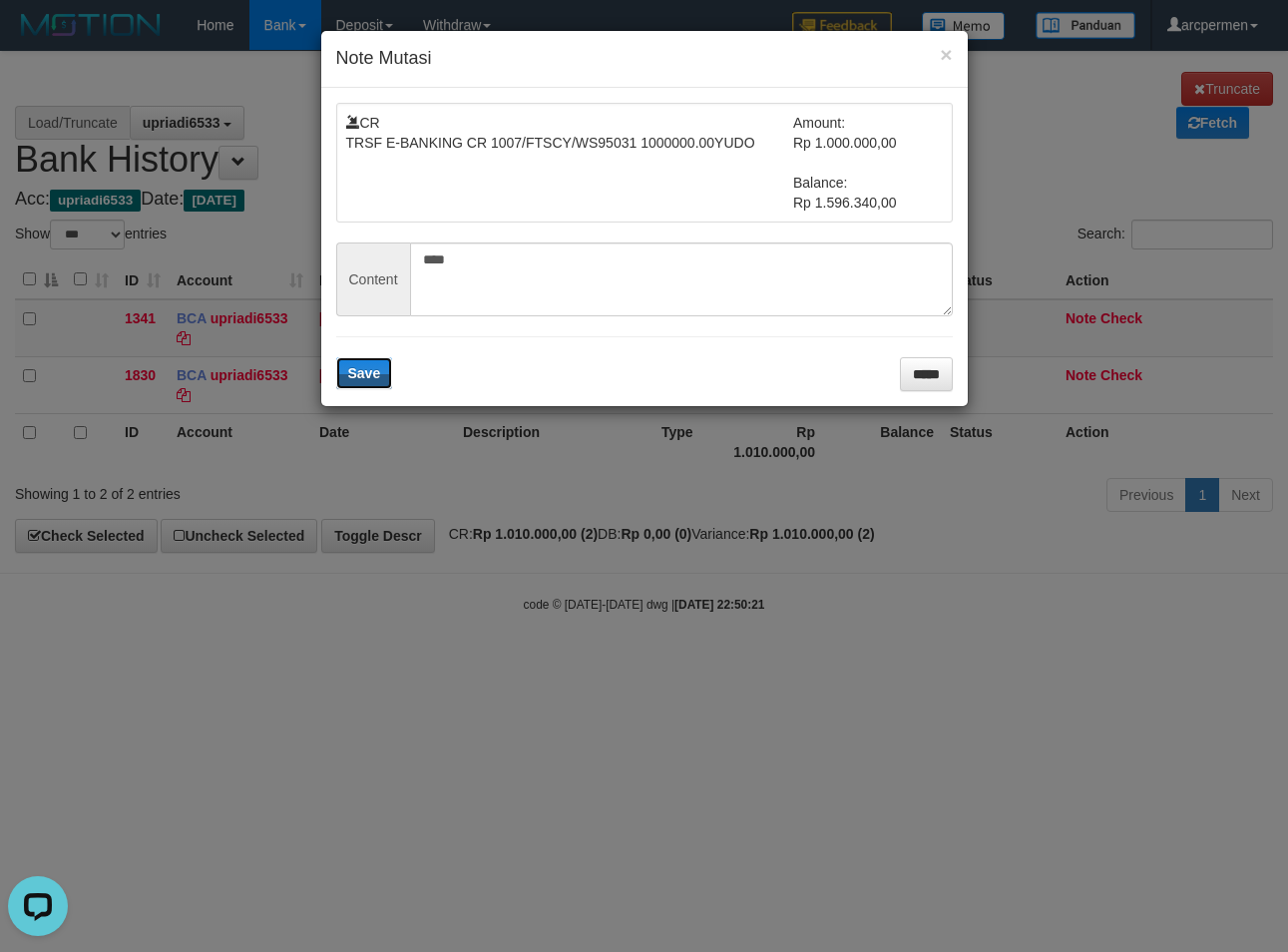 drag, startPoint x: 346, startPoint y: 381, endPoint x: 469, endPoint y: 392, distance: 123.49089 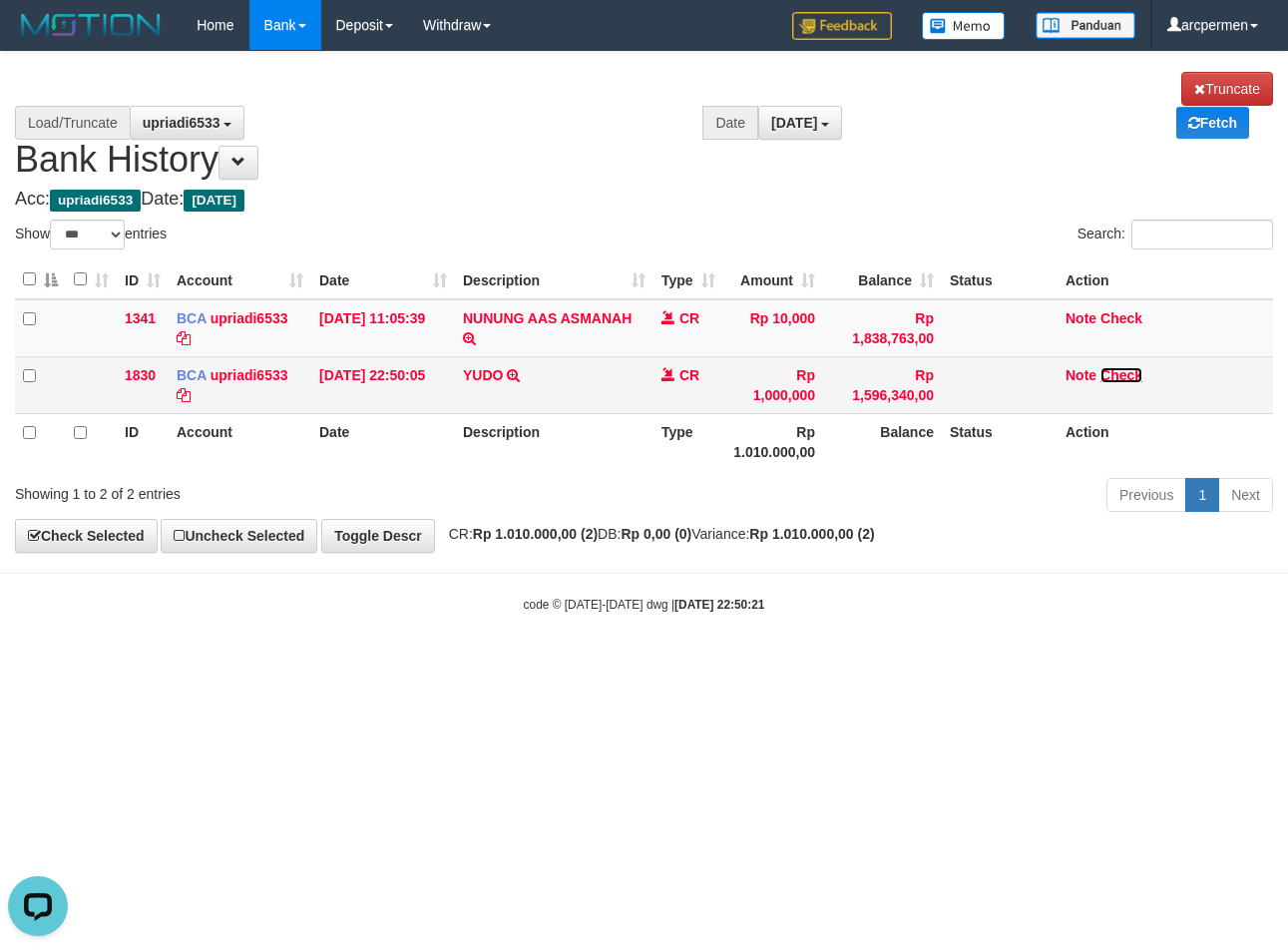 click on "Check" at bounding box center (1121, 375) 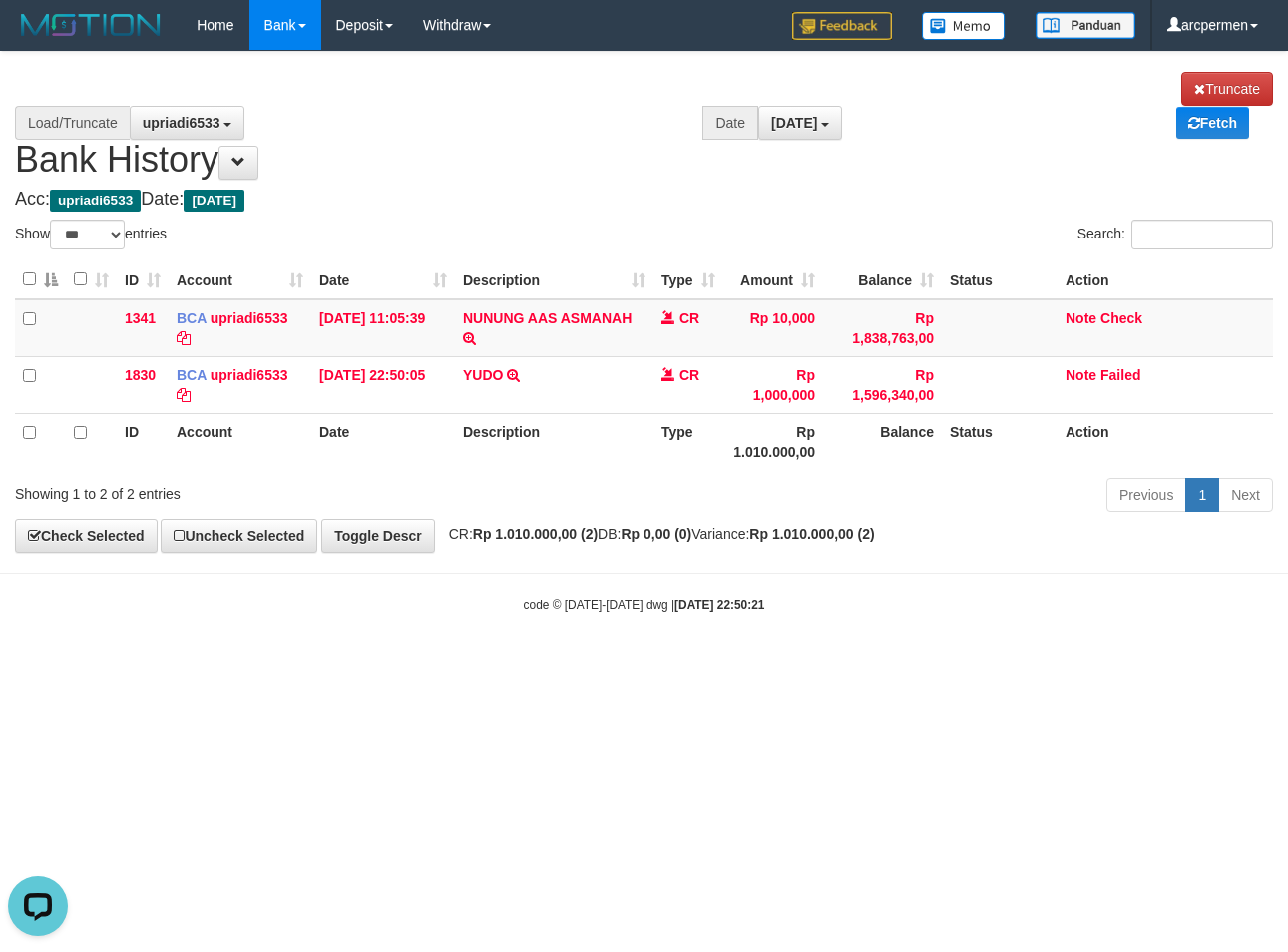 click on "**********" at bounding box center [644, 301] 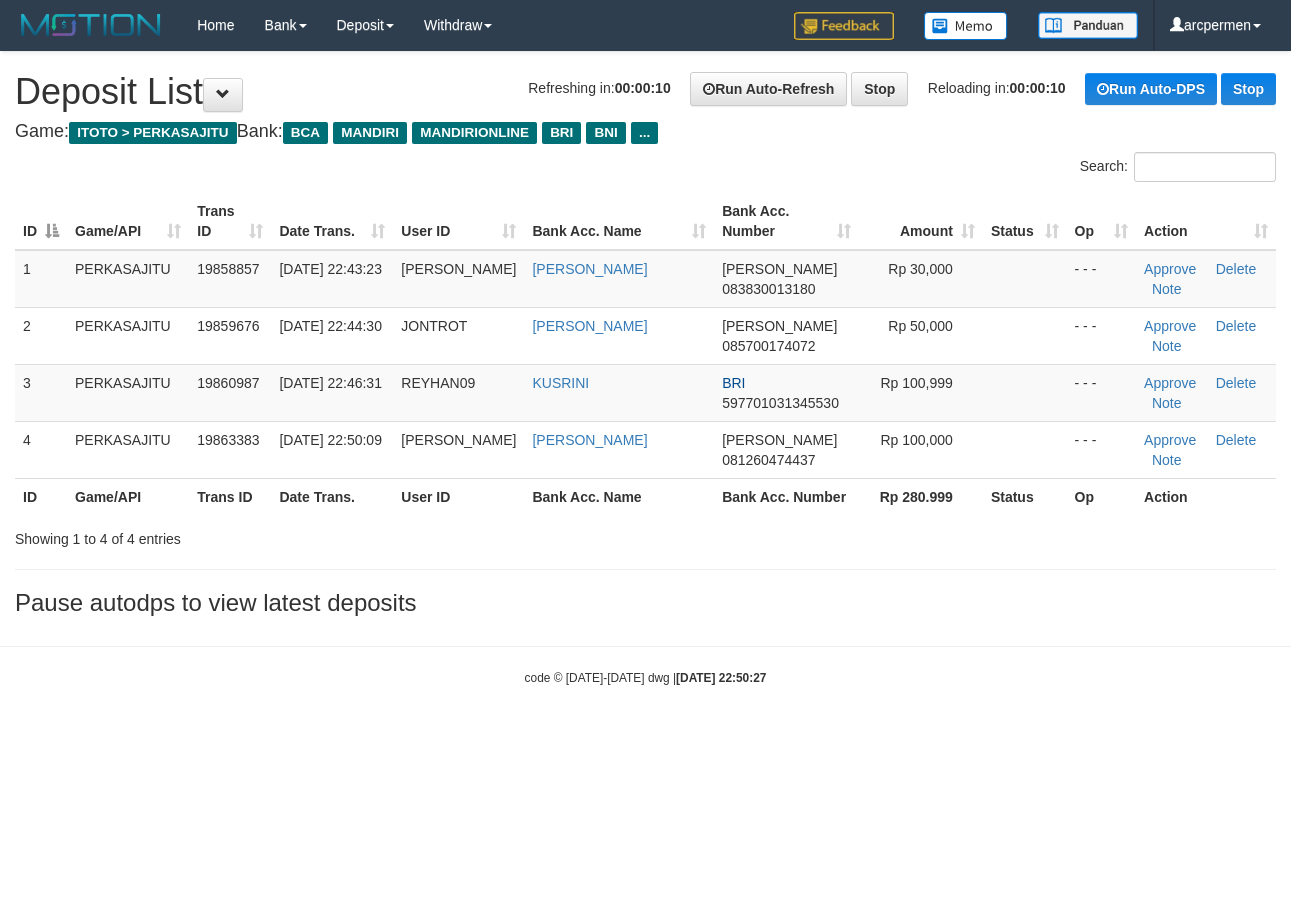 scroll, scrollTop: 0, scrollLeft: 0, axis: both 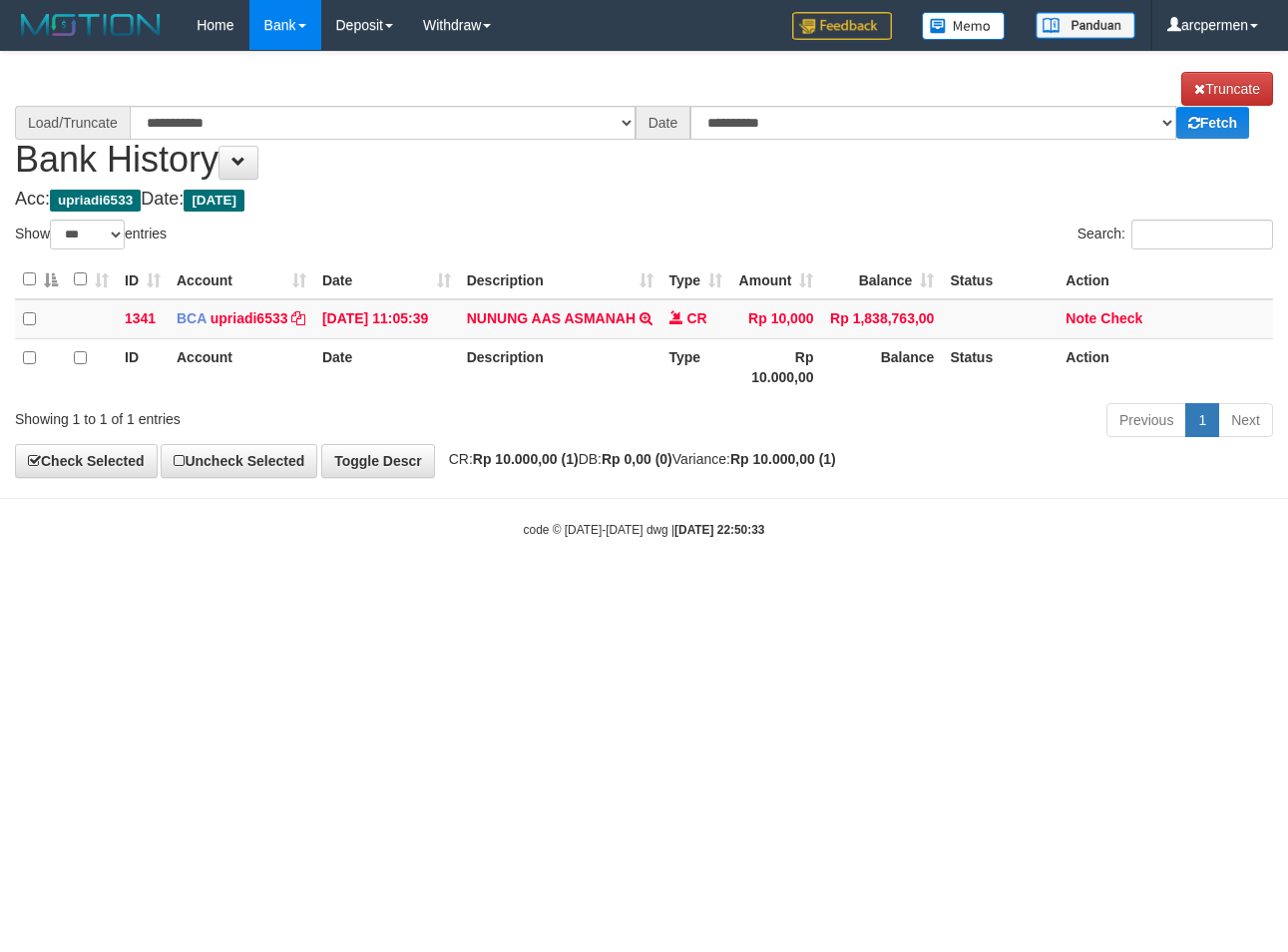 select on "***" 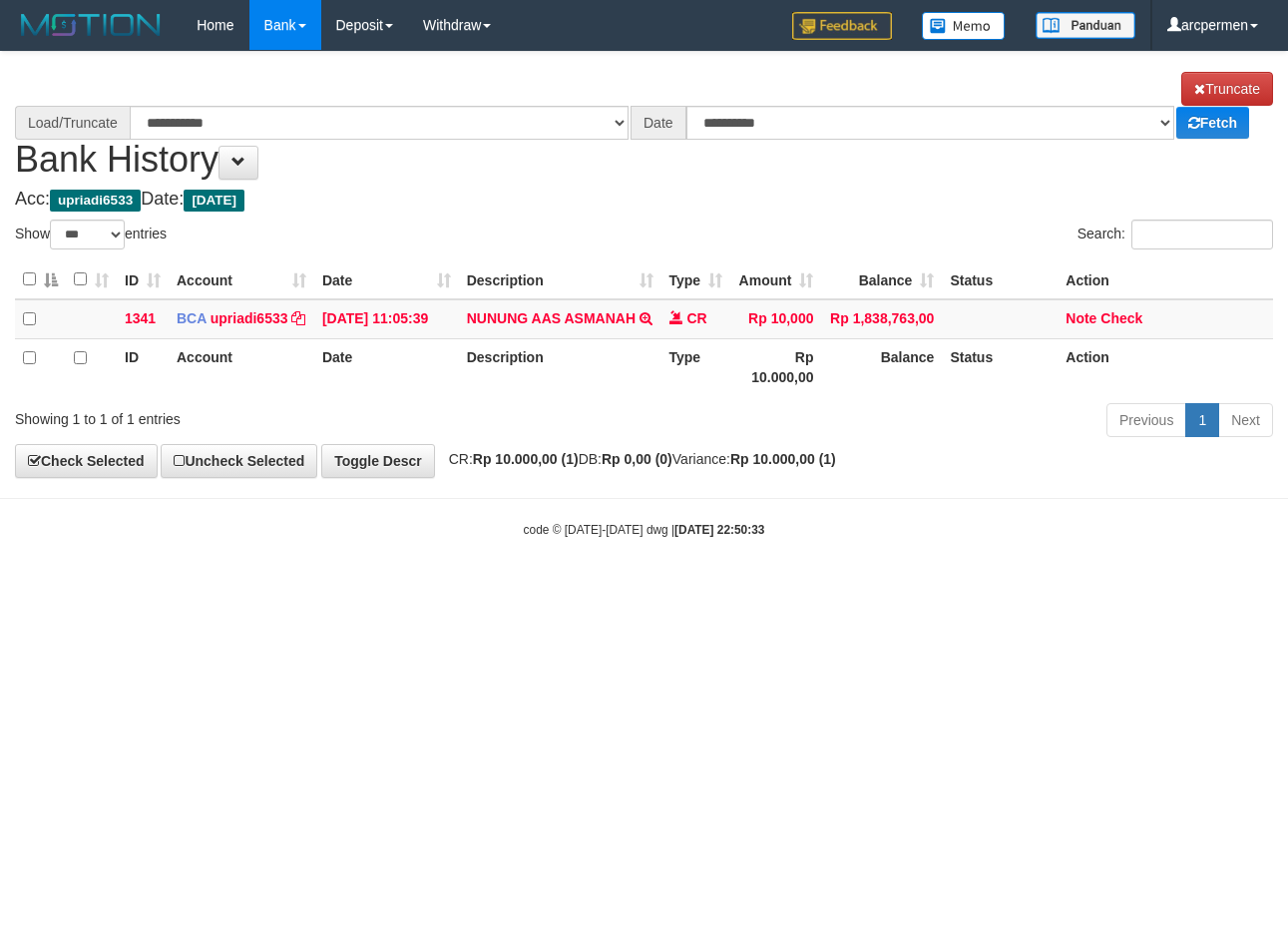 scroll, scrollTop: 0, scrollLeft: 0, axis: both 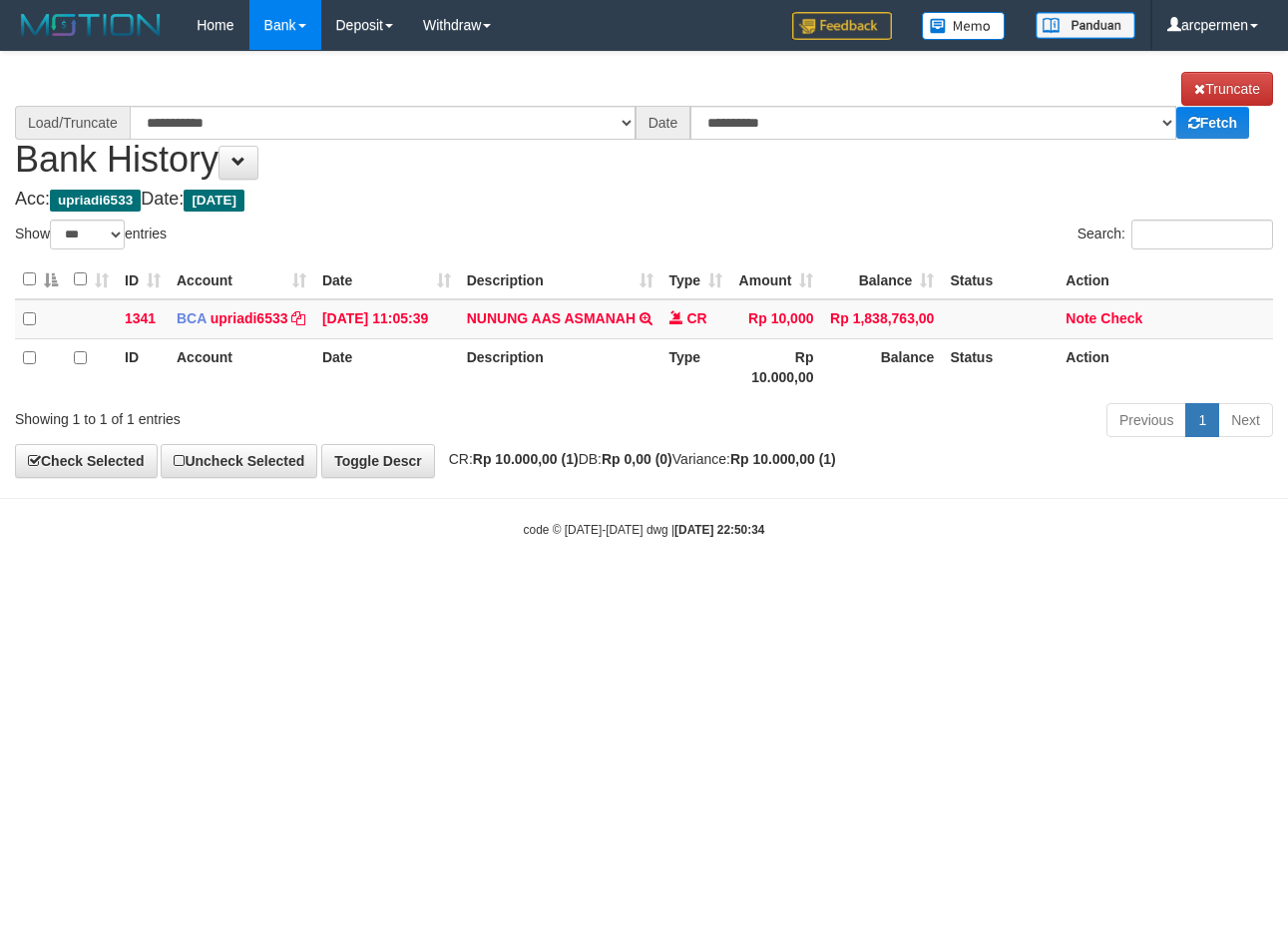 select on "***" 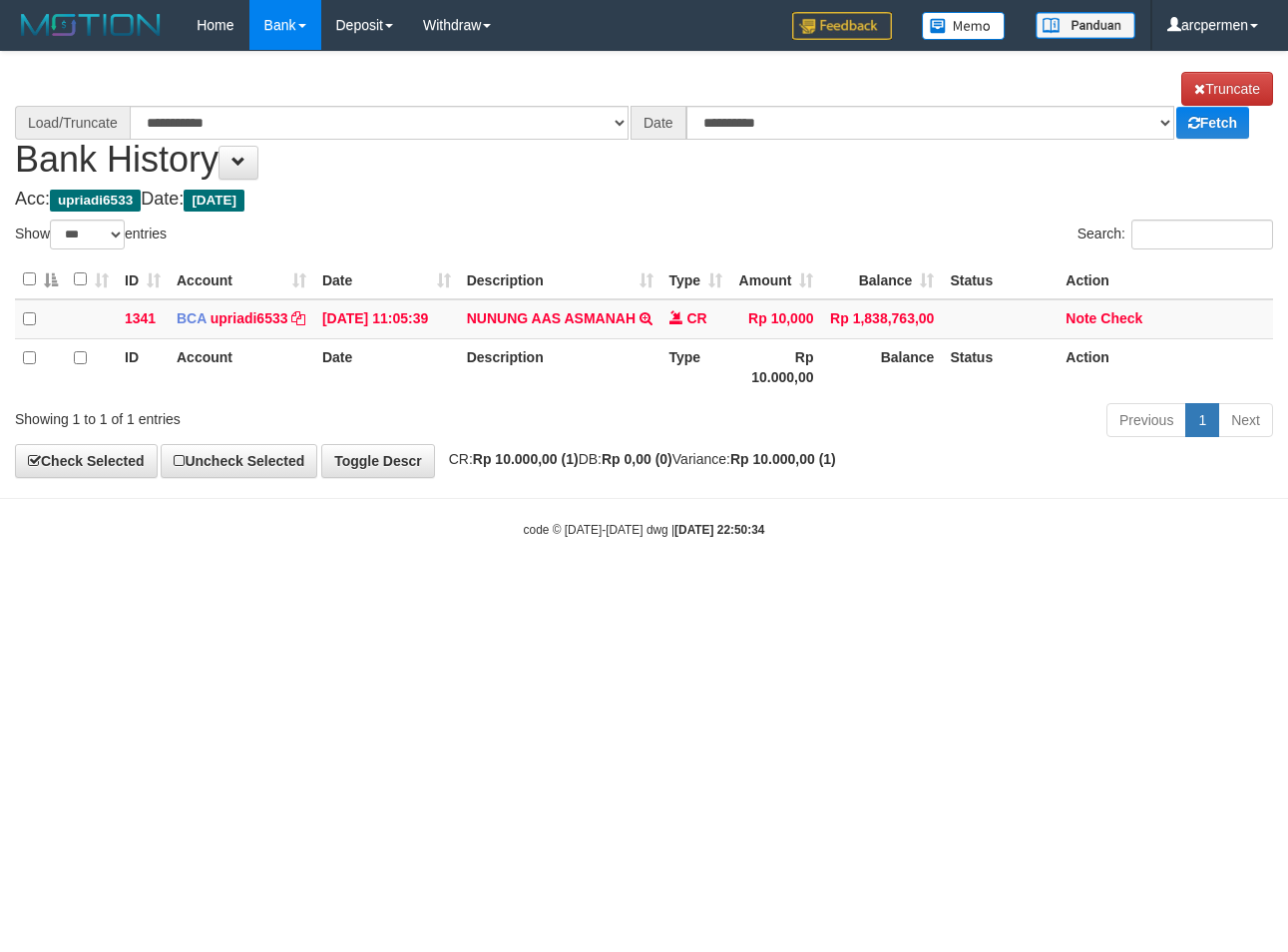 scroll, scrollTop: 0, scrollLeft: 0, axis: both 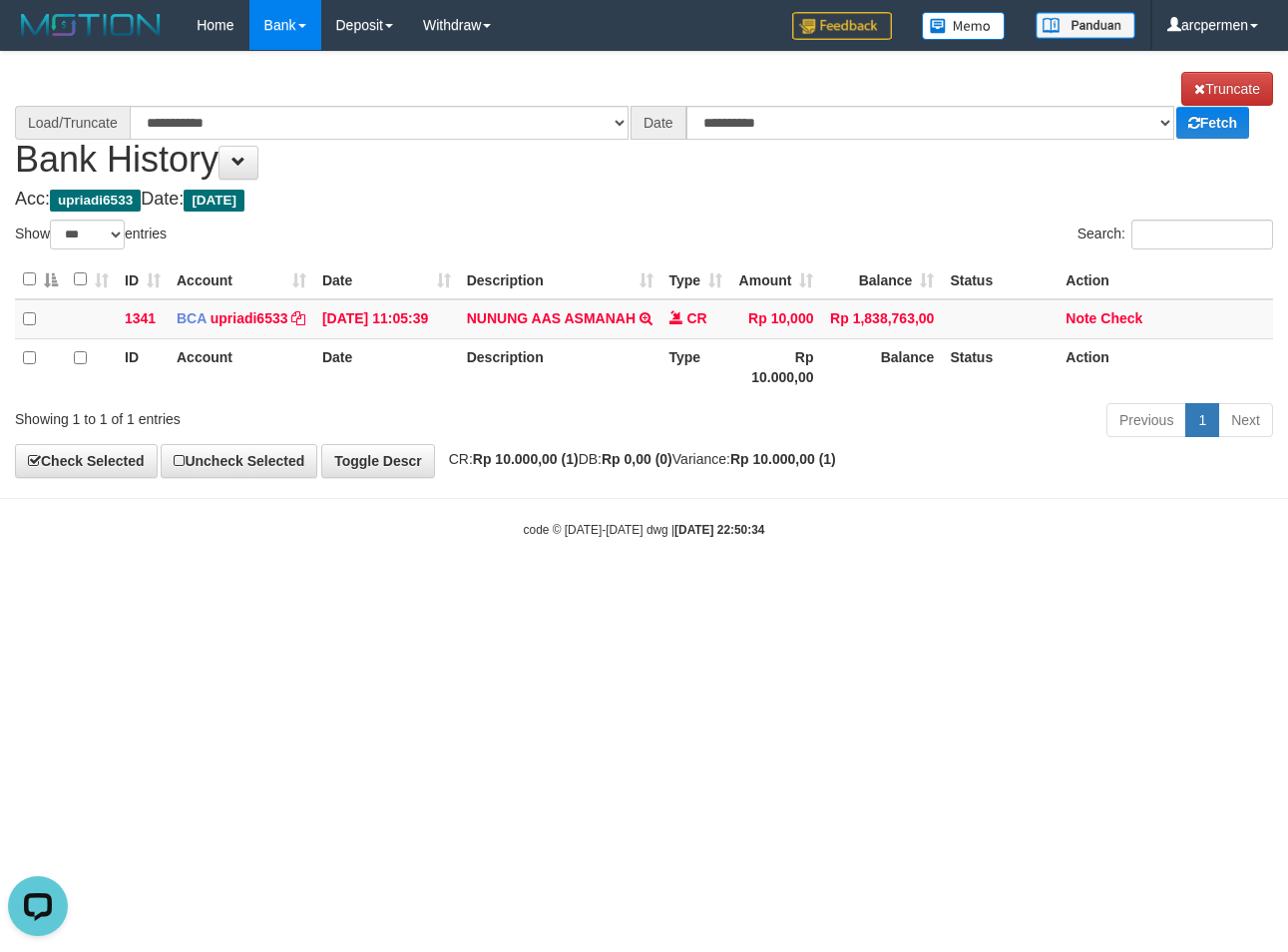 select on "****" 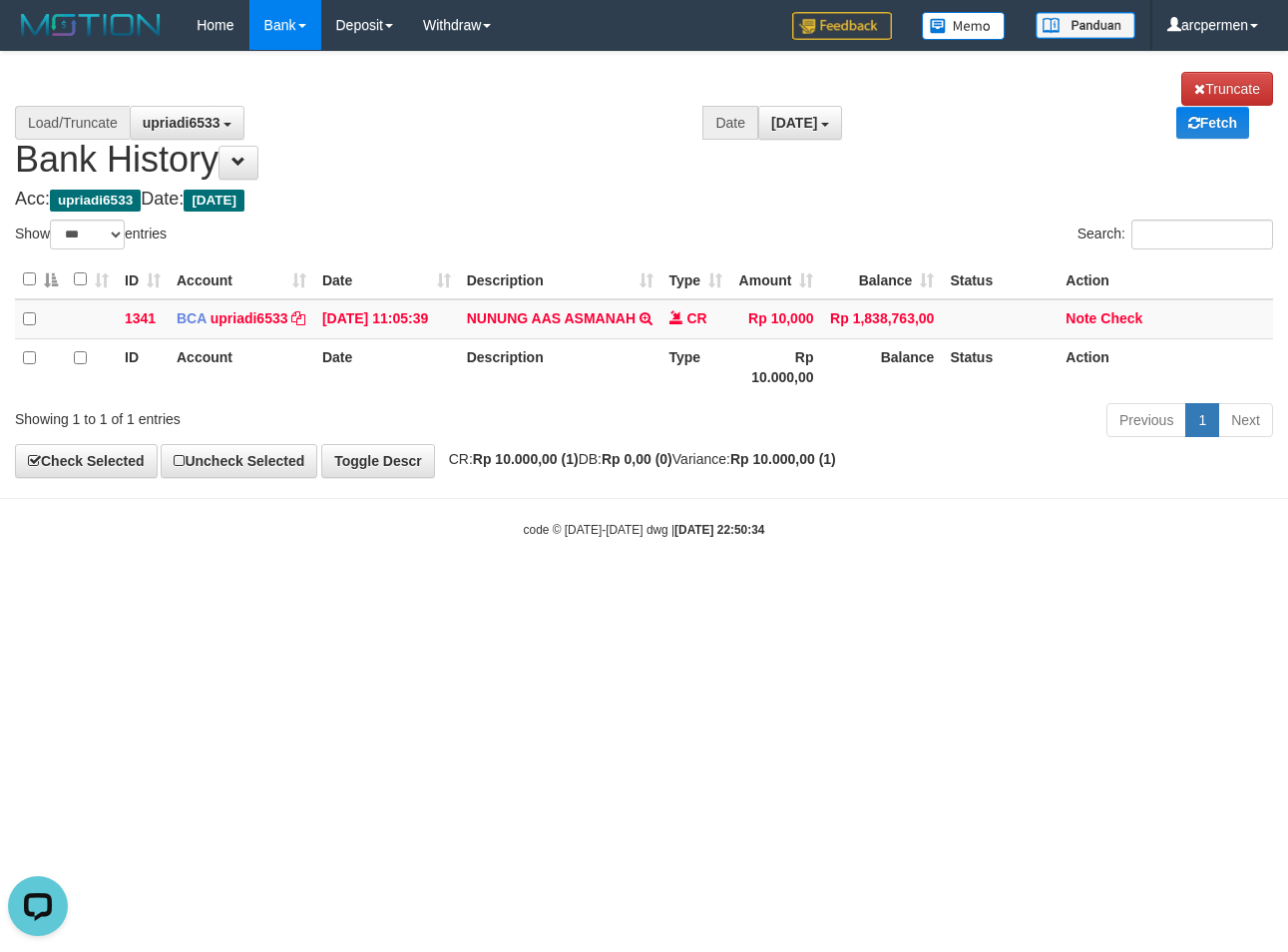click on "**********" at bounding box center [644, 126] 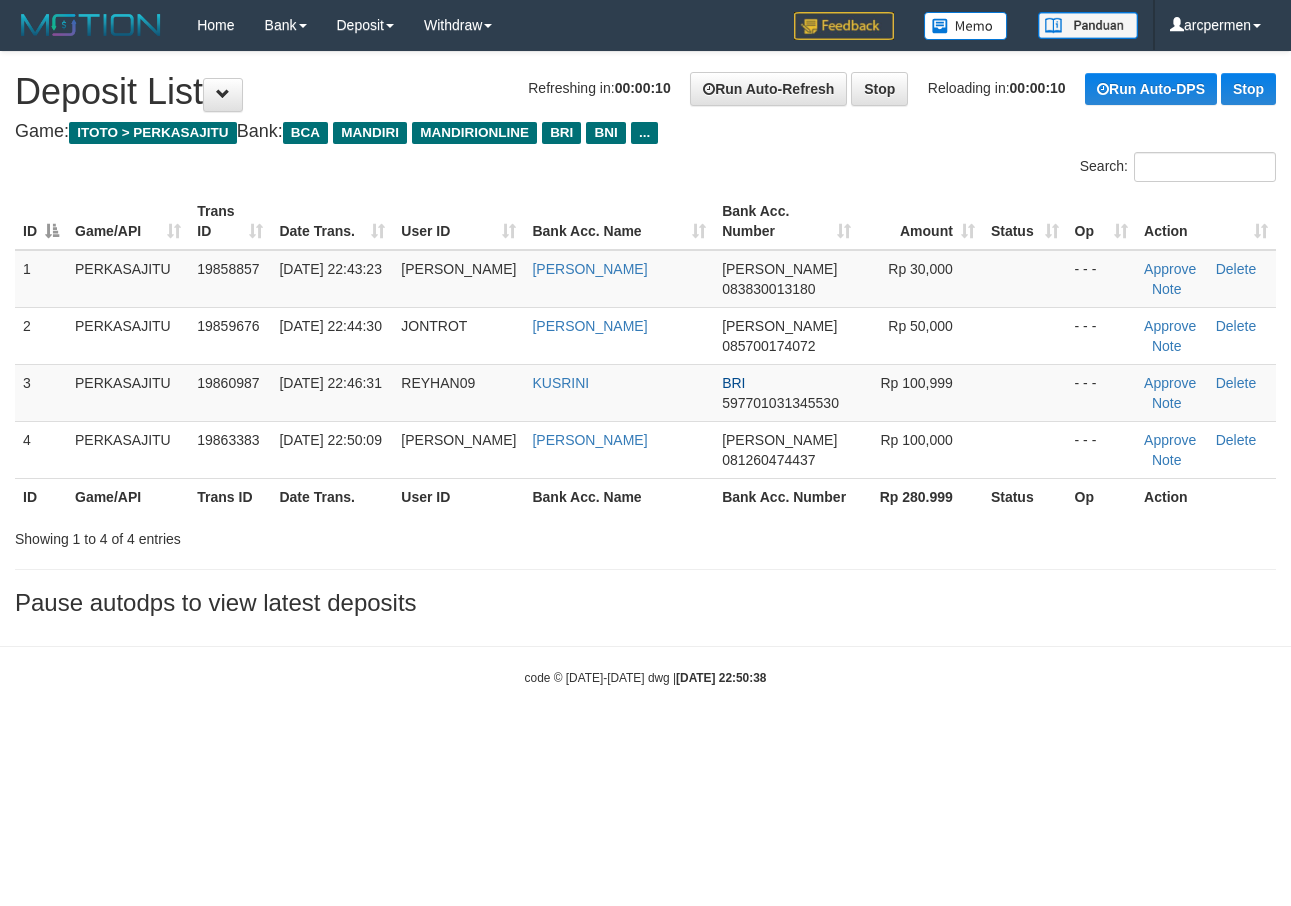 scroll, scrollTop: 0, scrollLeft: 0, axis: both 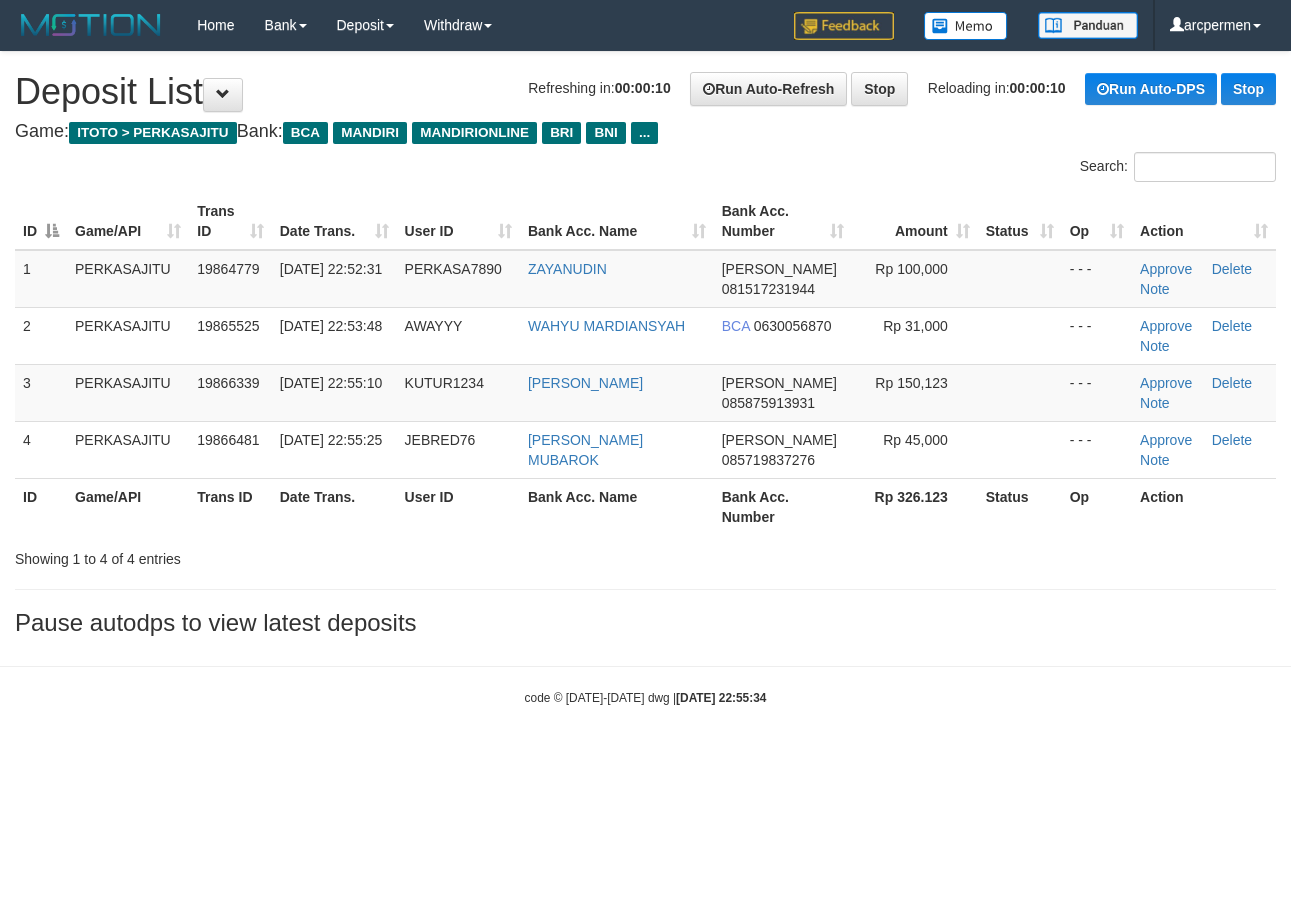 drag, startPoint x: 867, startPoint y: 140, endPoint x: 862, endPoint y: 169, distance: 29.427877 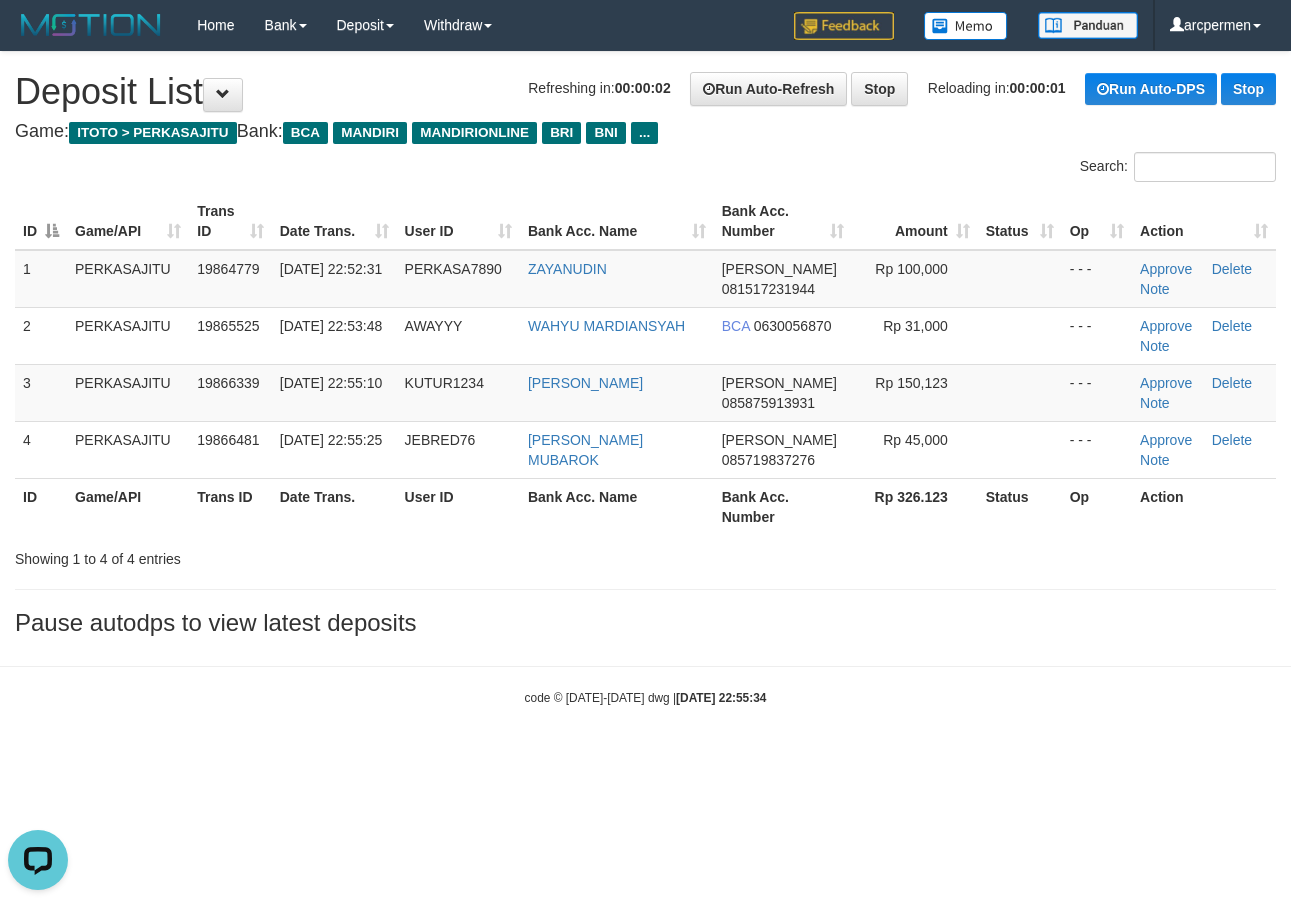 scroll, scrollTop: 0, scrollLeft: 0, axis: both 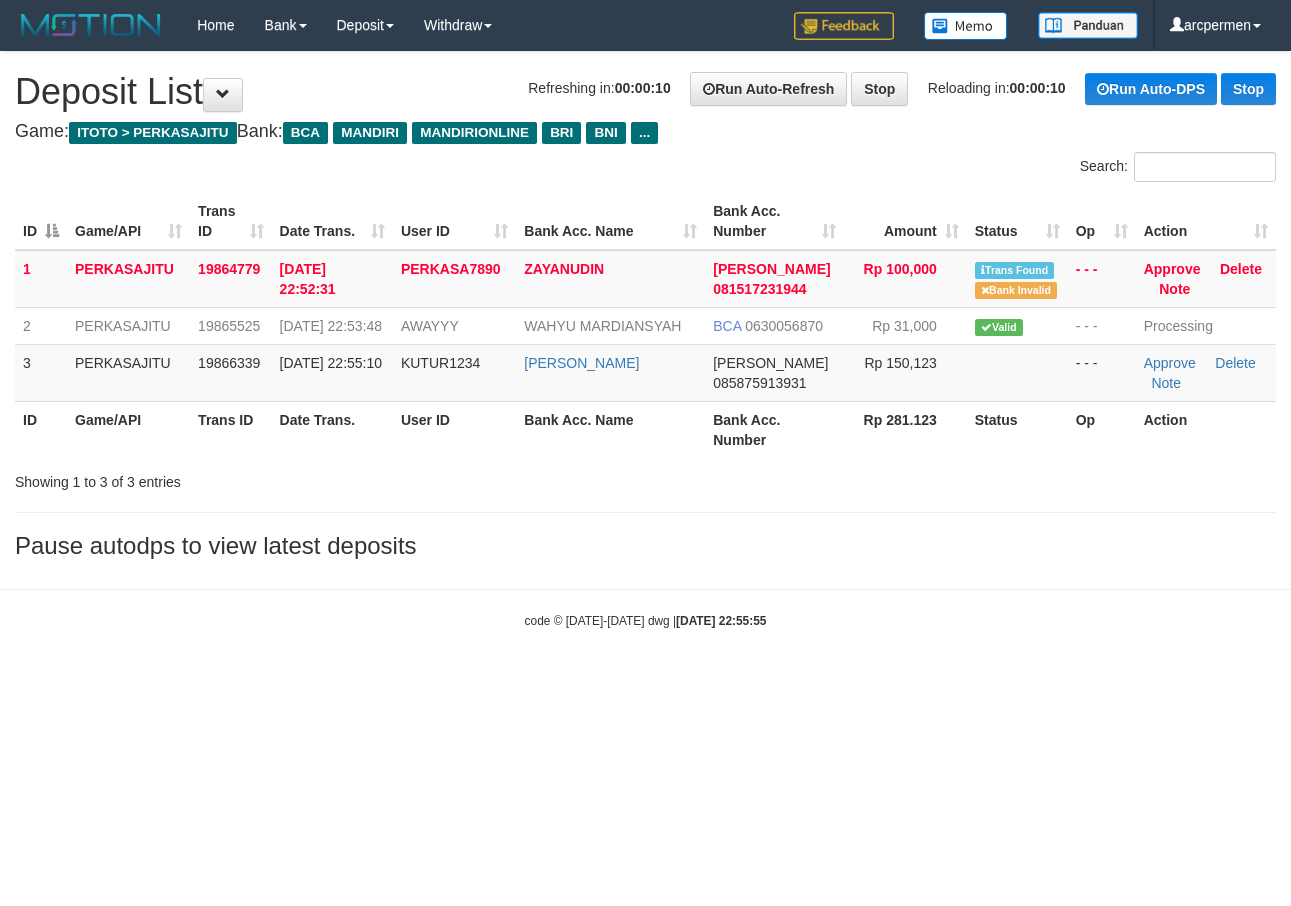 click on "Search:" at bounding box center [969, 169] 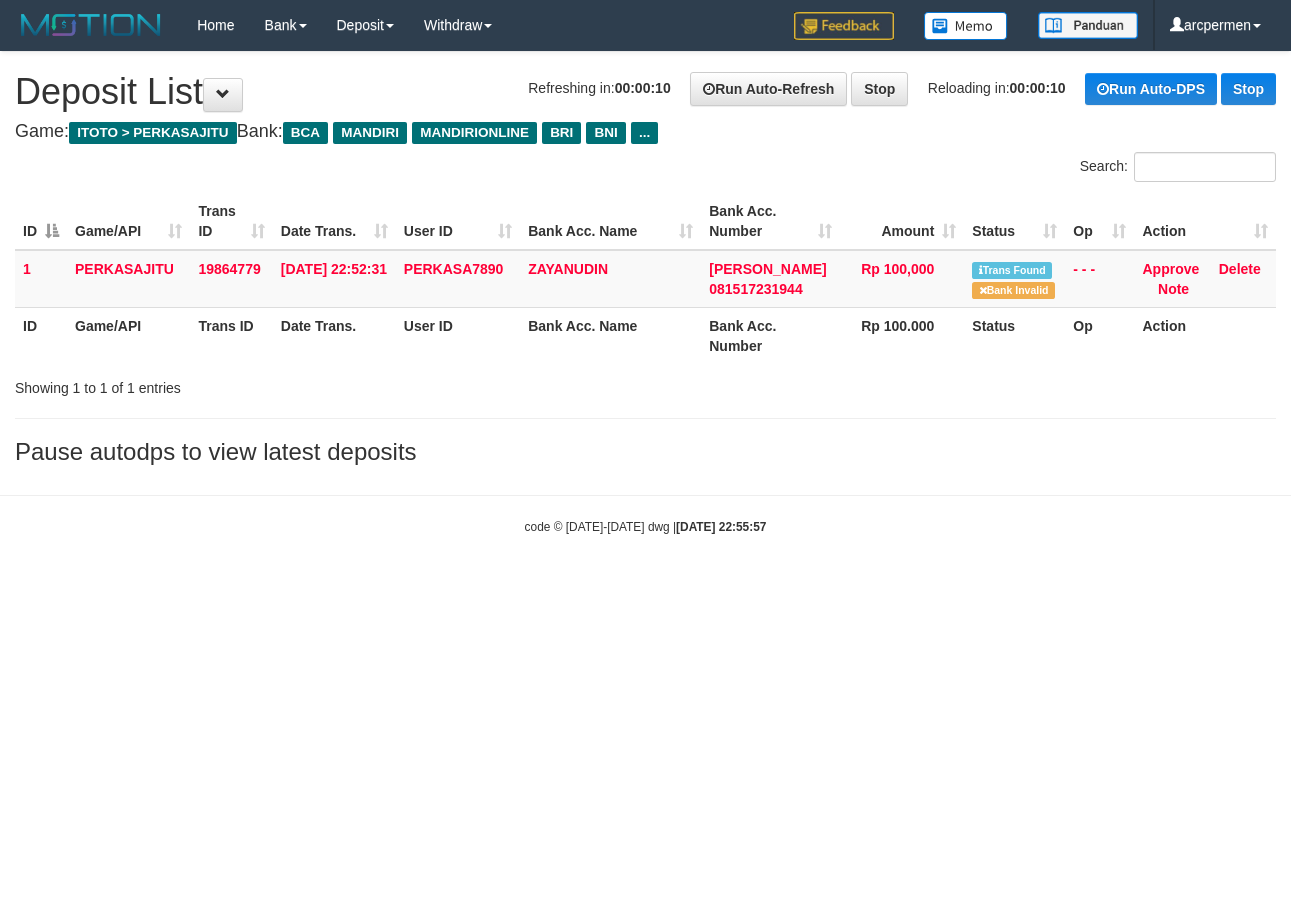 scroll, scrollTop: 0, scrollLeft: 0, axis: both 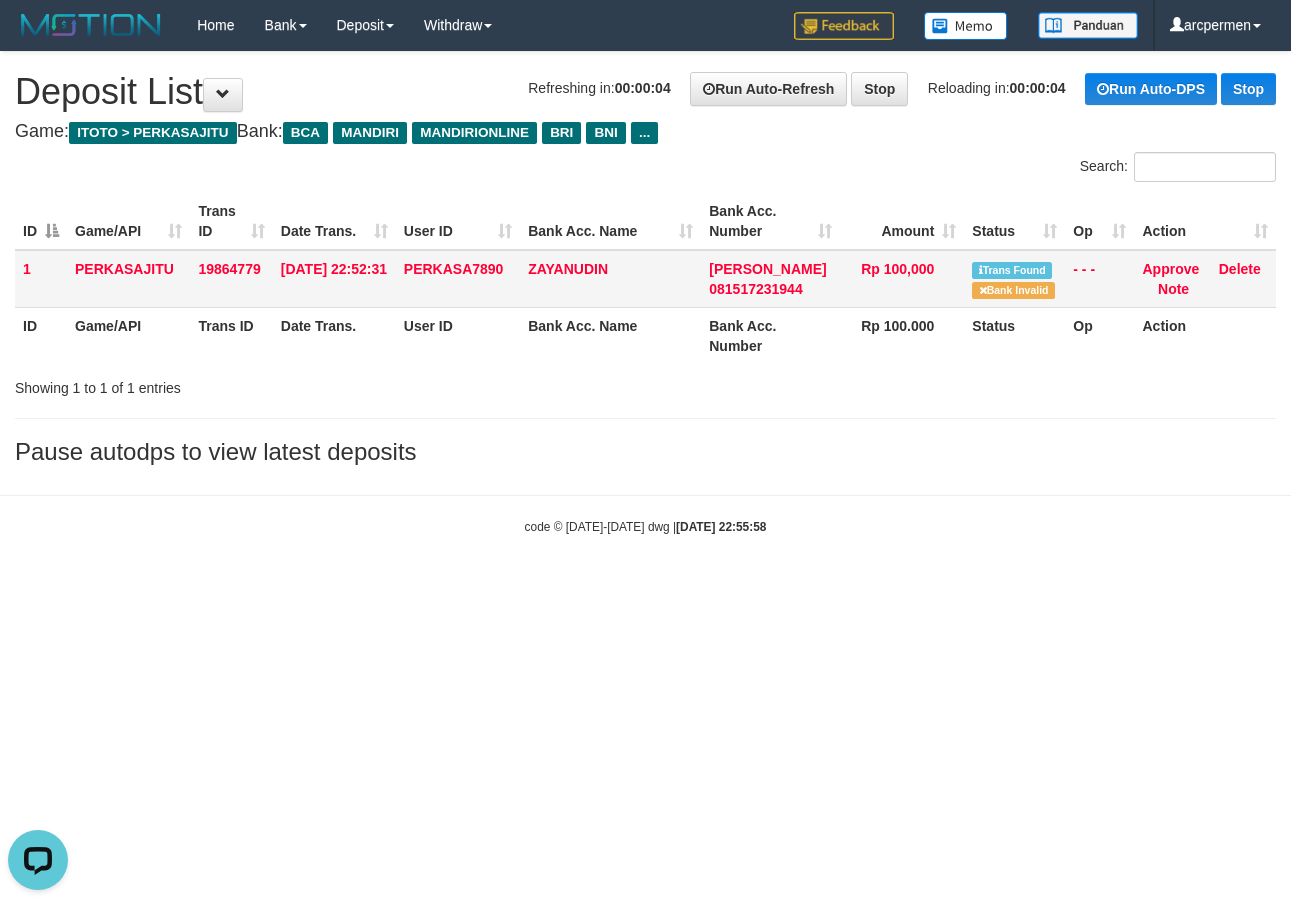 click on "PERKASA7890" at bounding box center [458, 279] 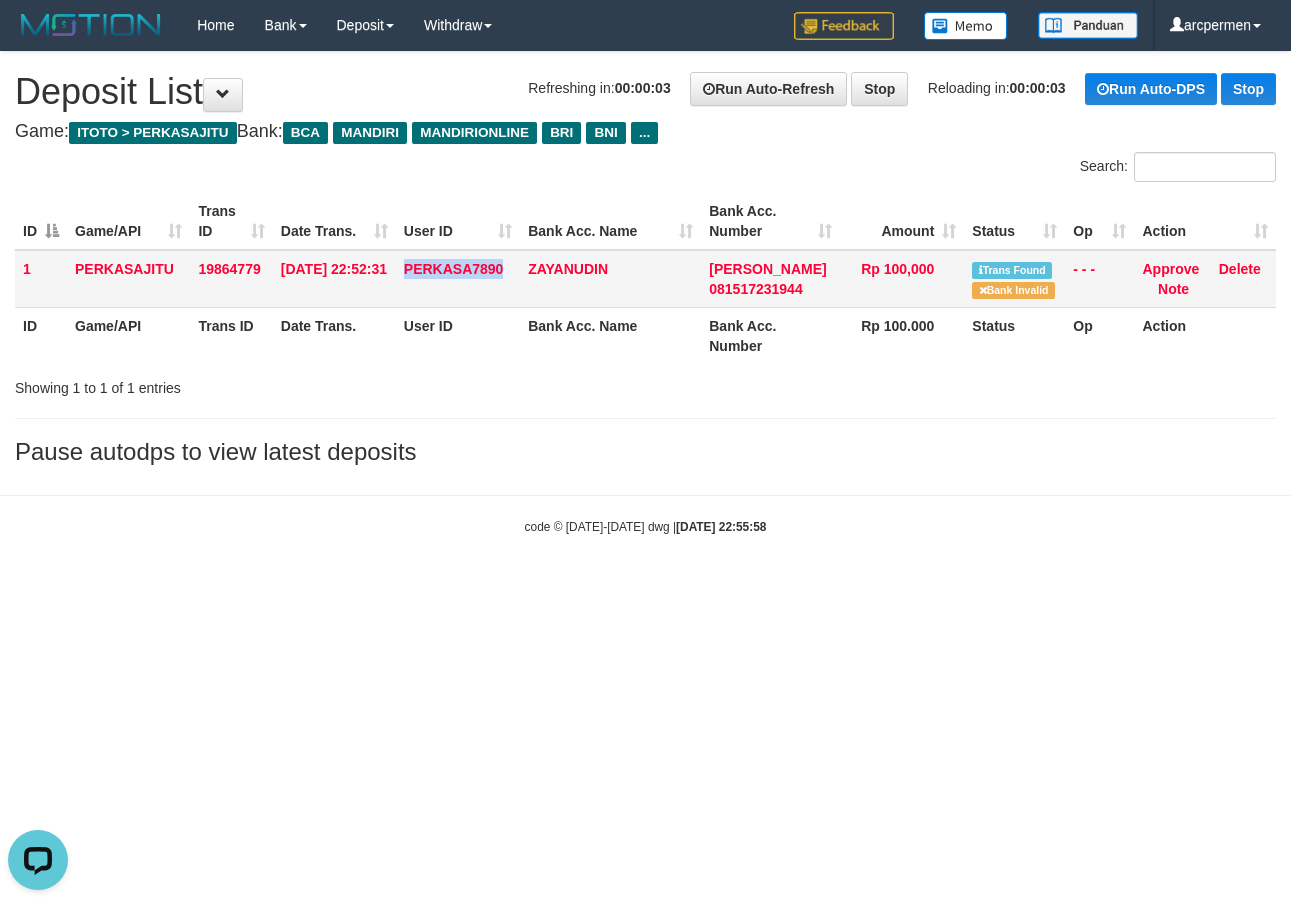 click on "PERKASA7890" at bounding box center (458, 279) 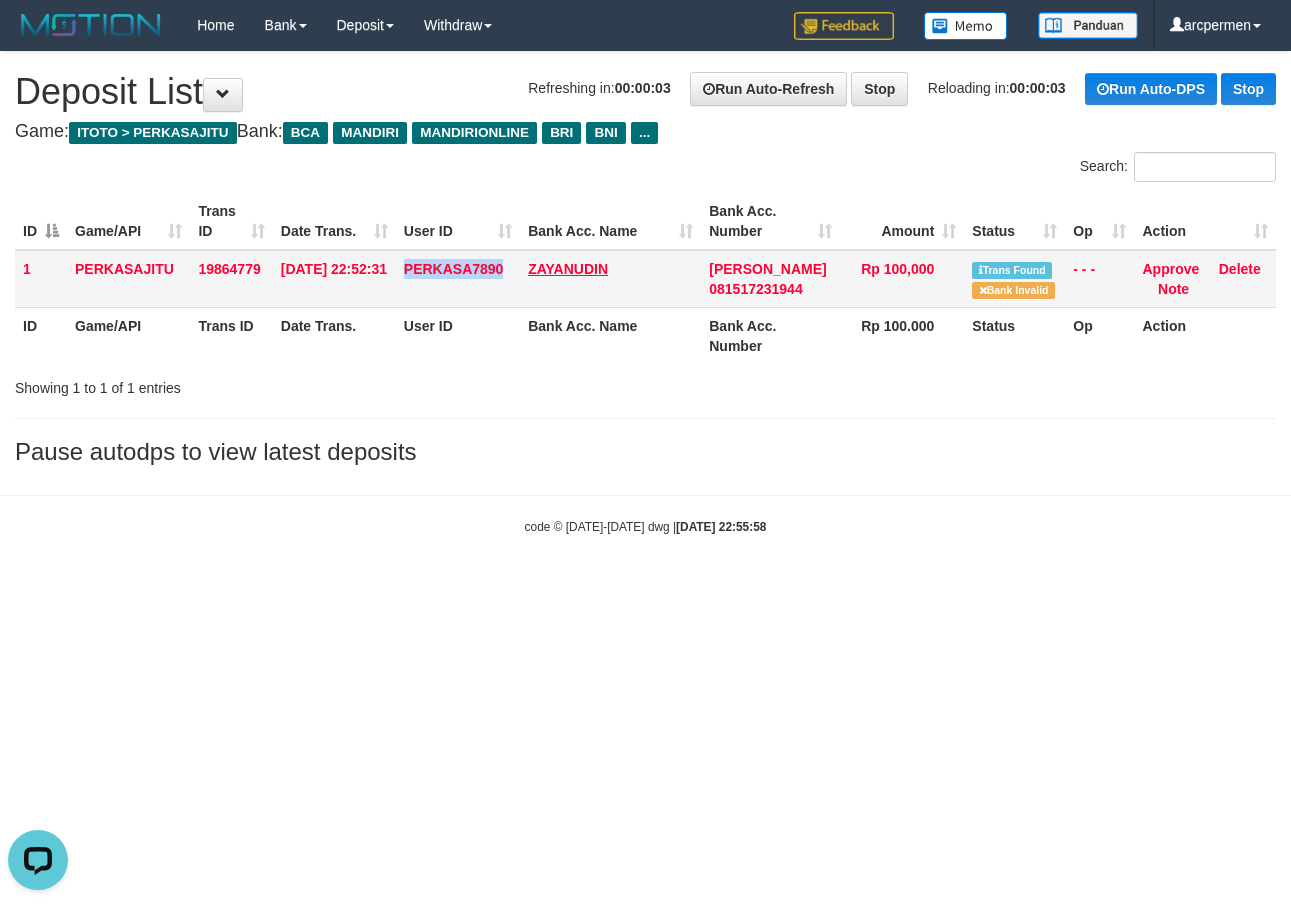 copy on "PERKASA7890" 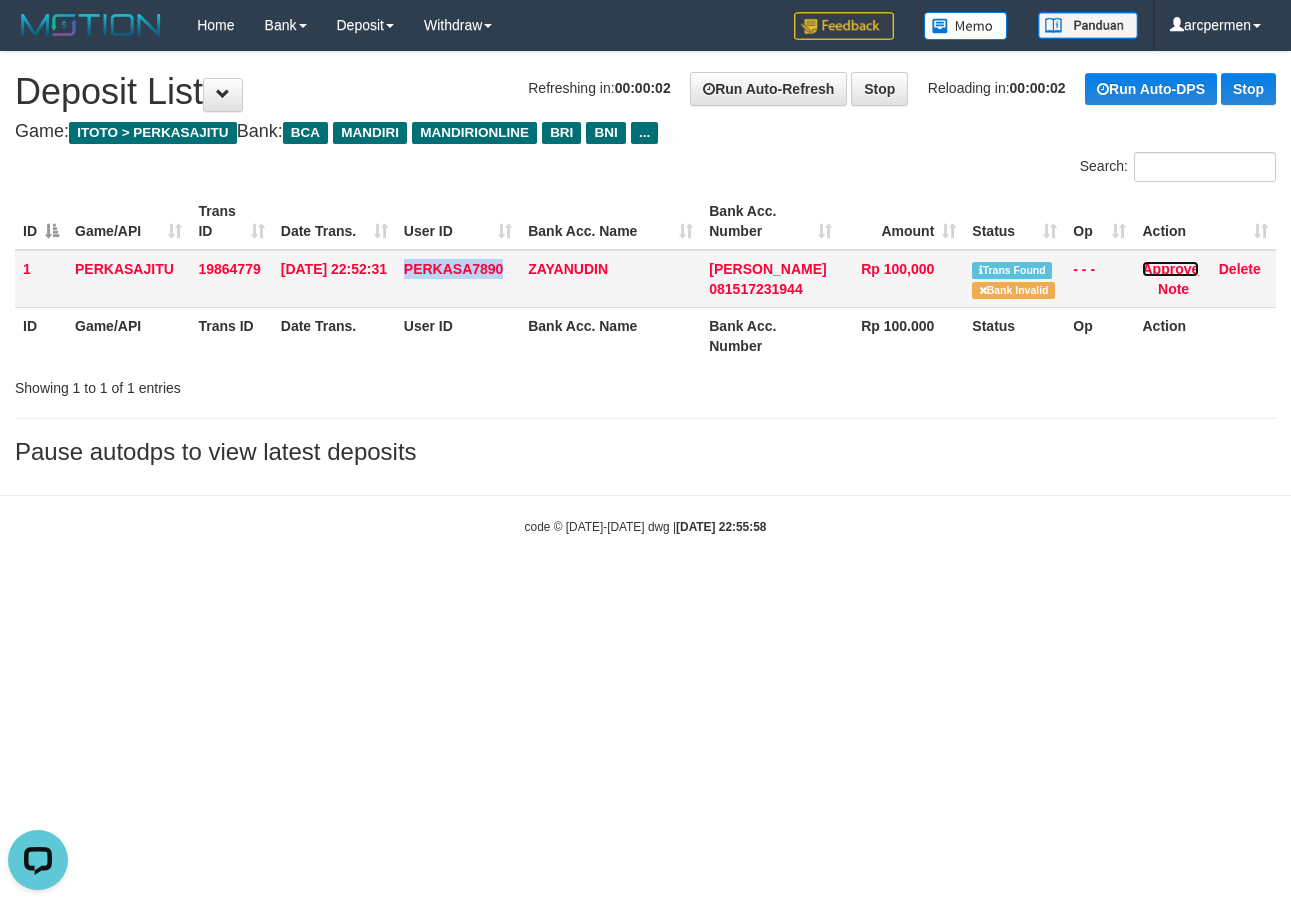 click on "Approve" at bounding box center [1170, 269] 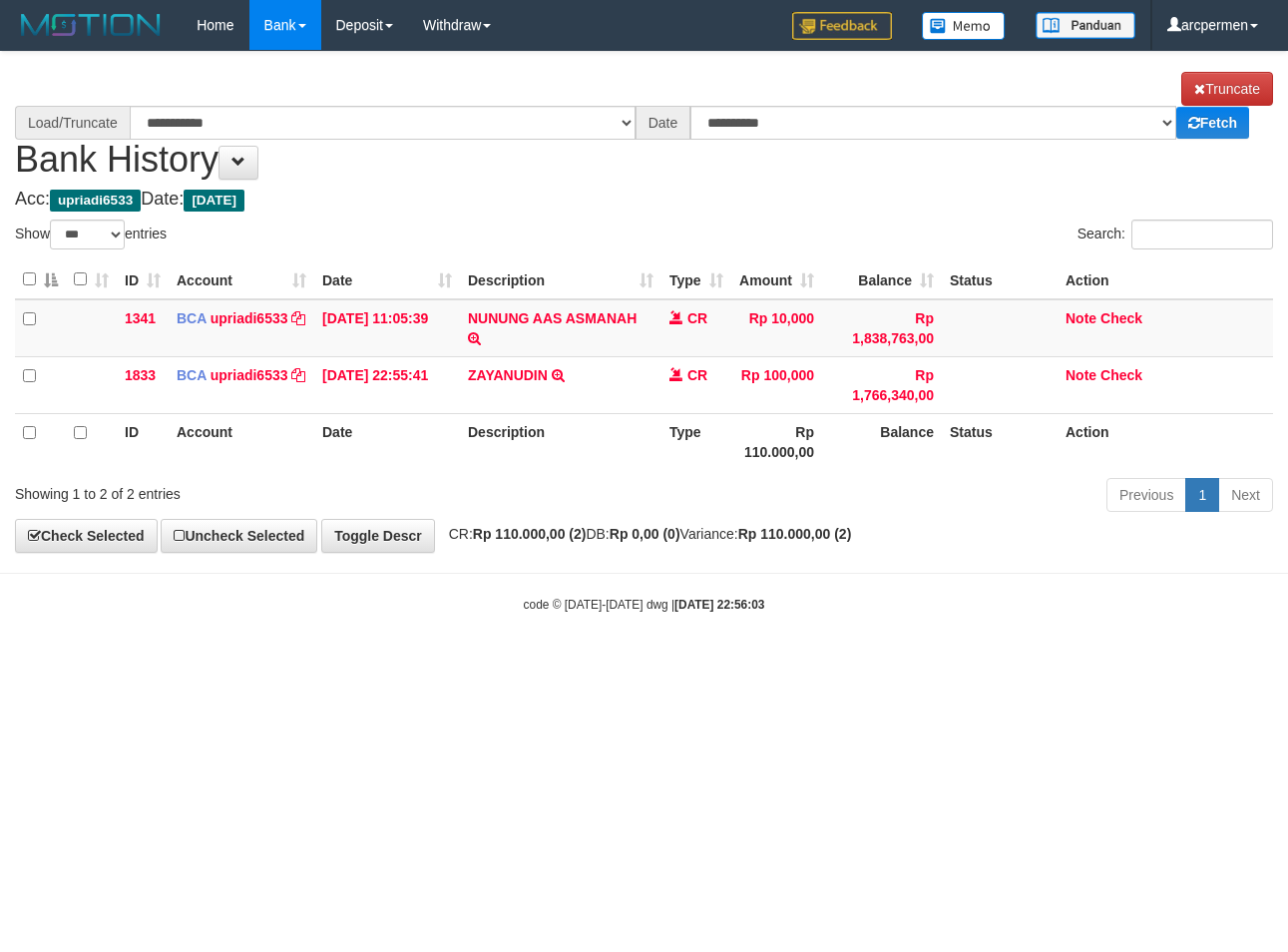 select on "***" 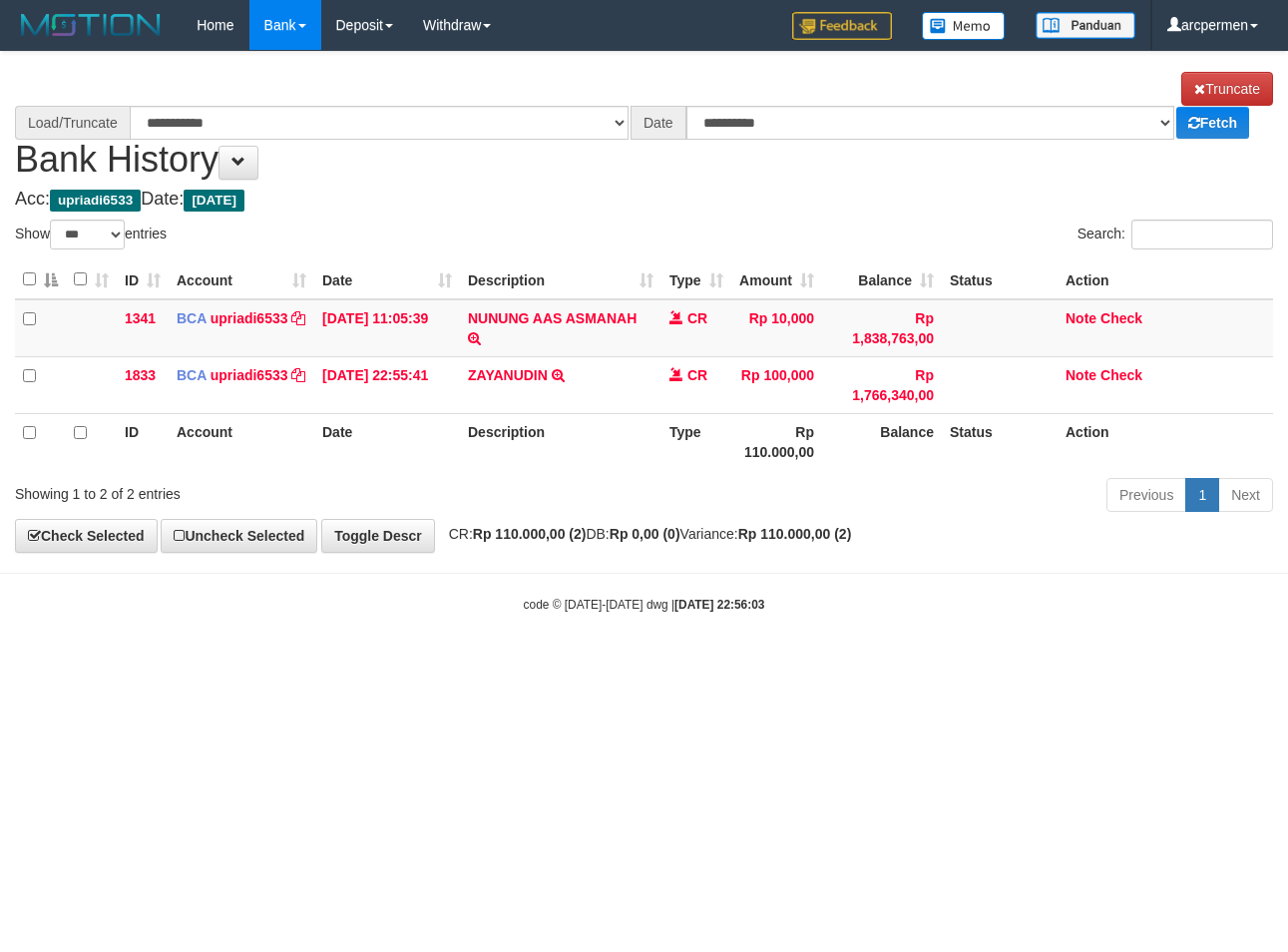 scroll, scrollTop: 0, scrollLeft: 0, axis: both 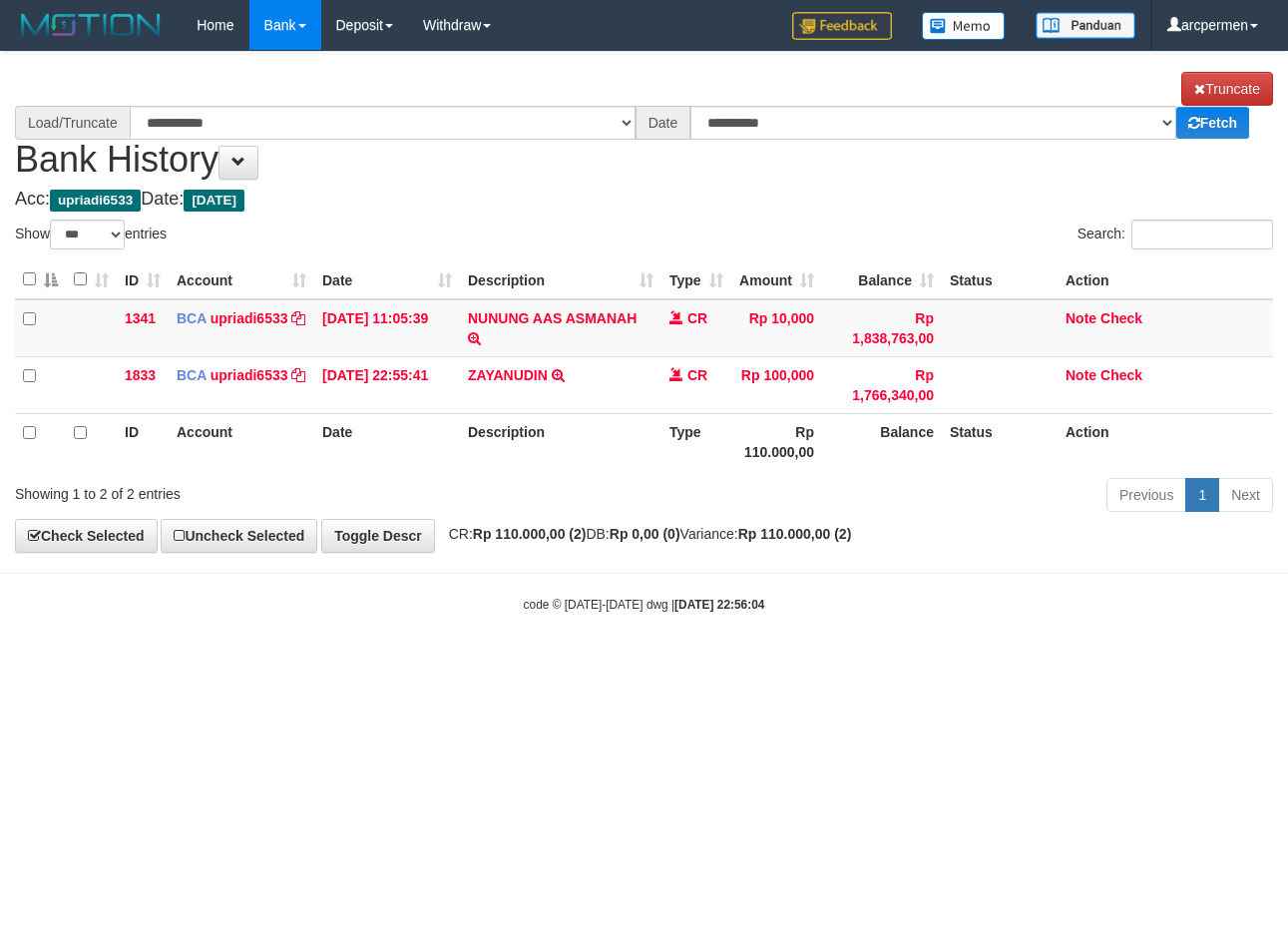 select on "***" 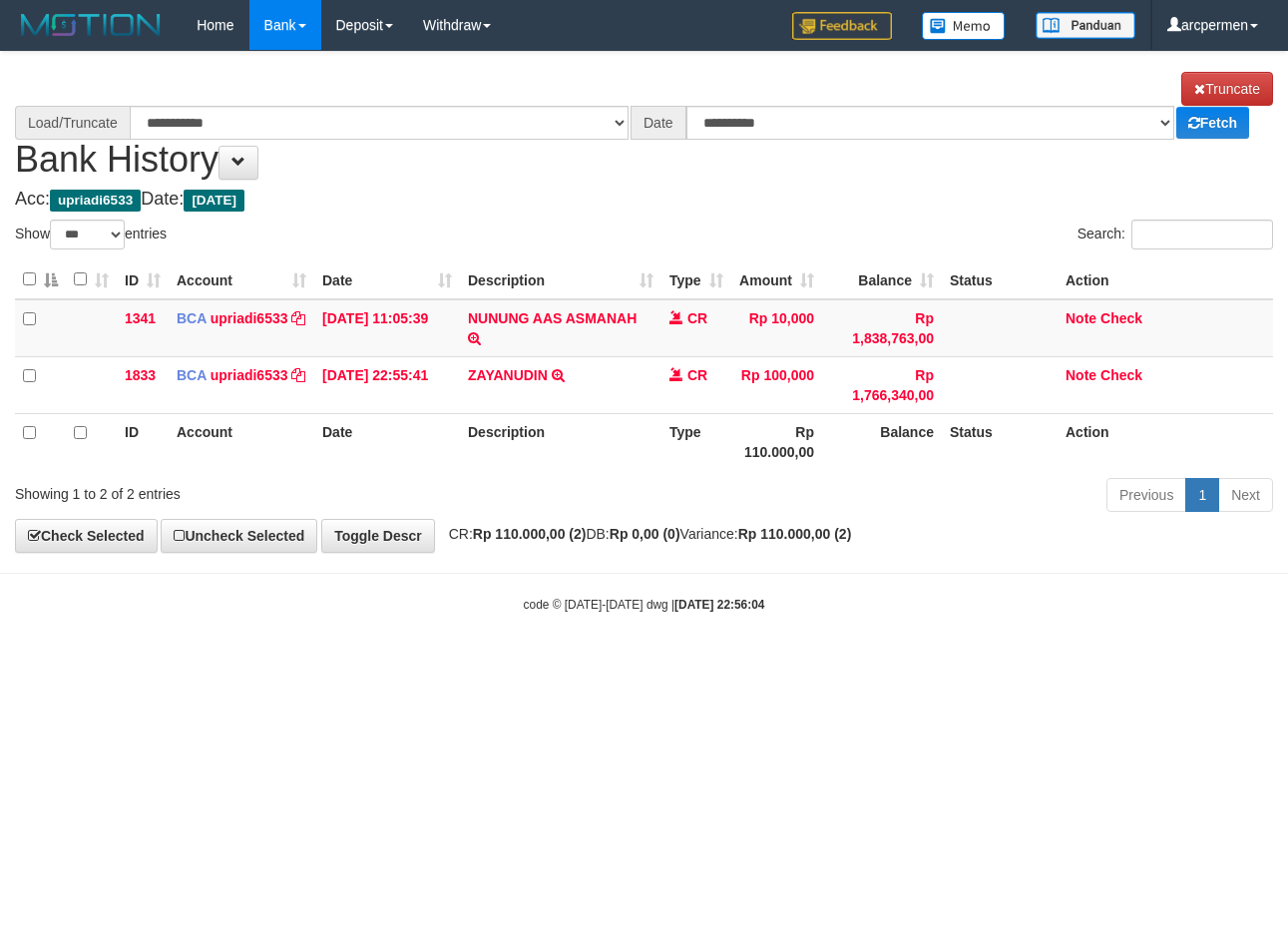 scroll, scrollTop: 0, scrollLeft: 0, axis: both 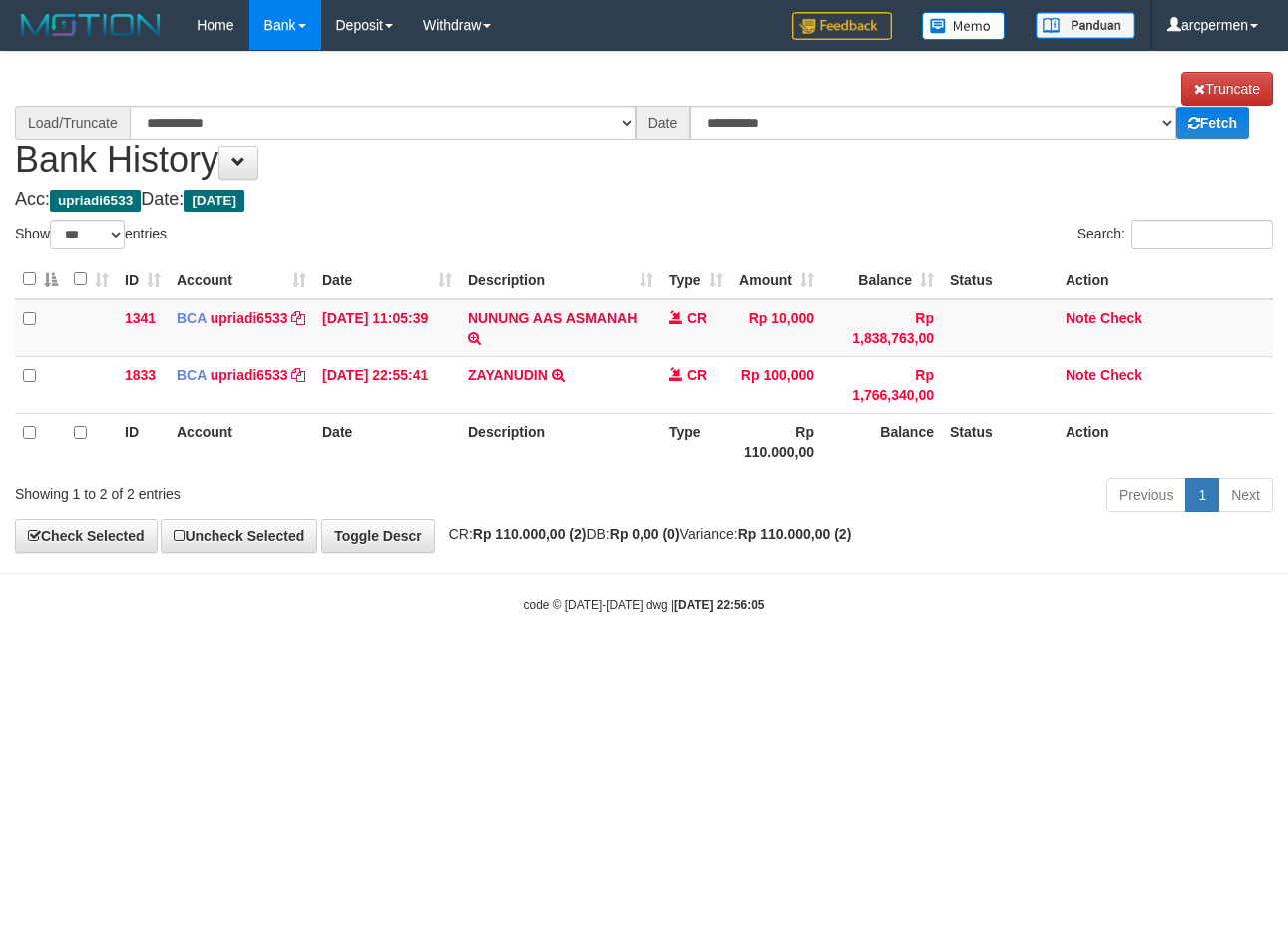 select on "***" 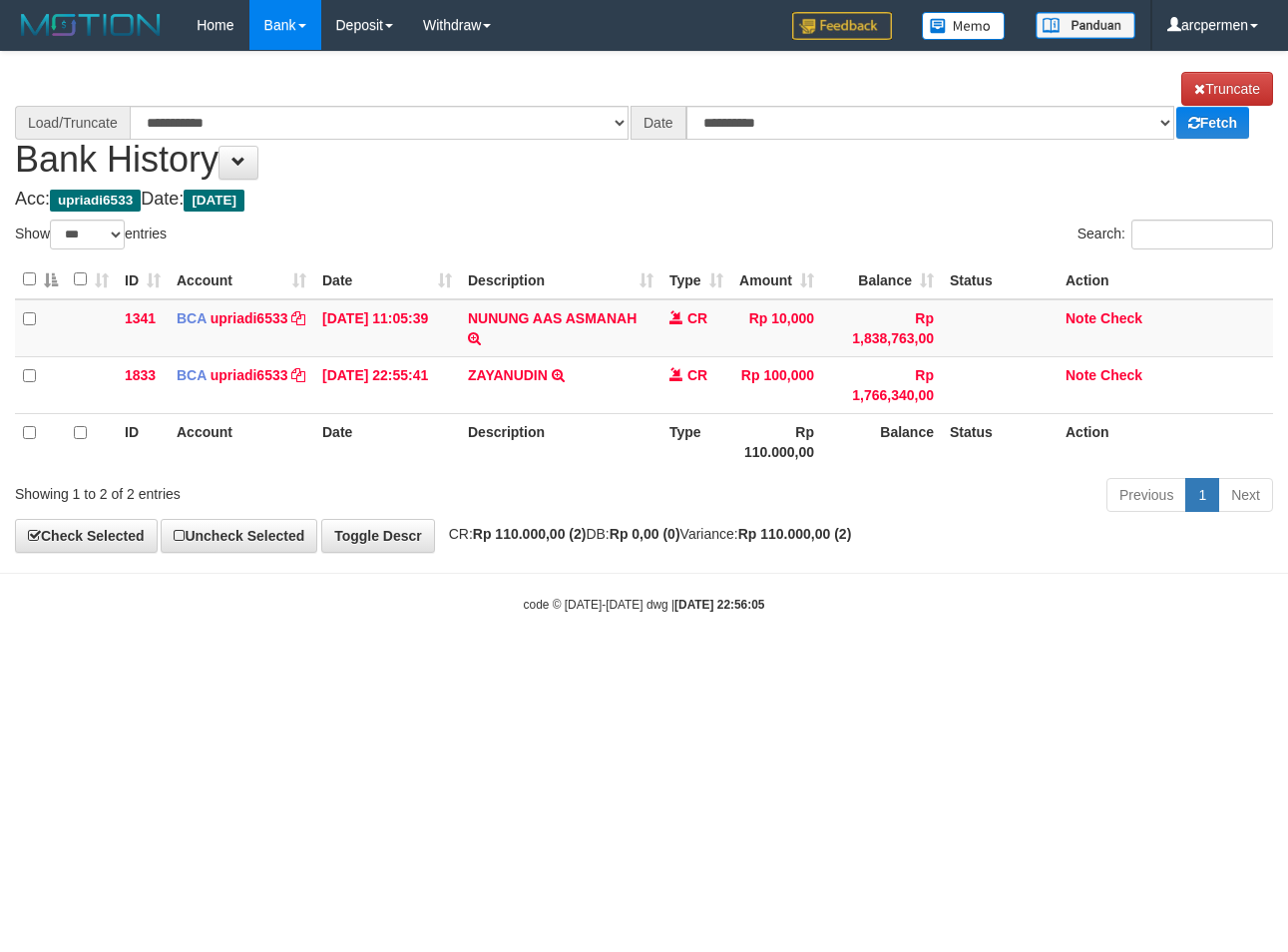 scroll, scrollTop: 0, scrollLeft: 0, axis: both 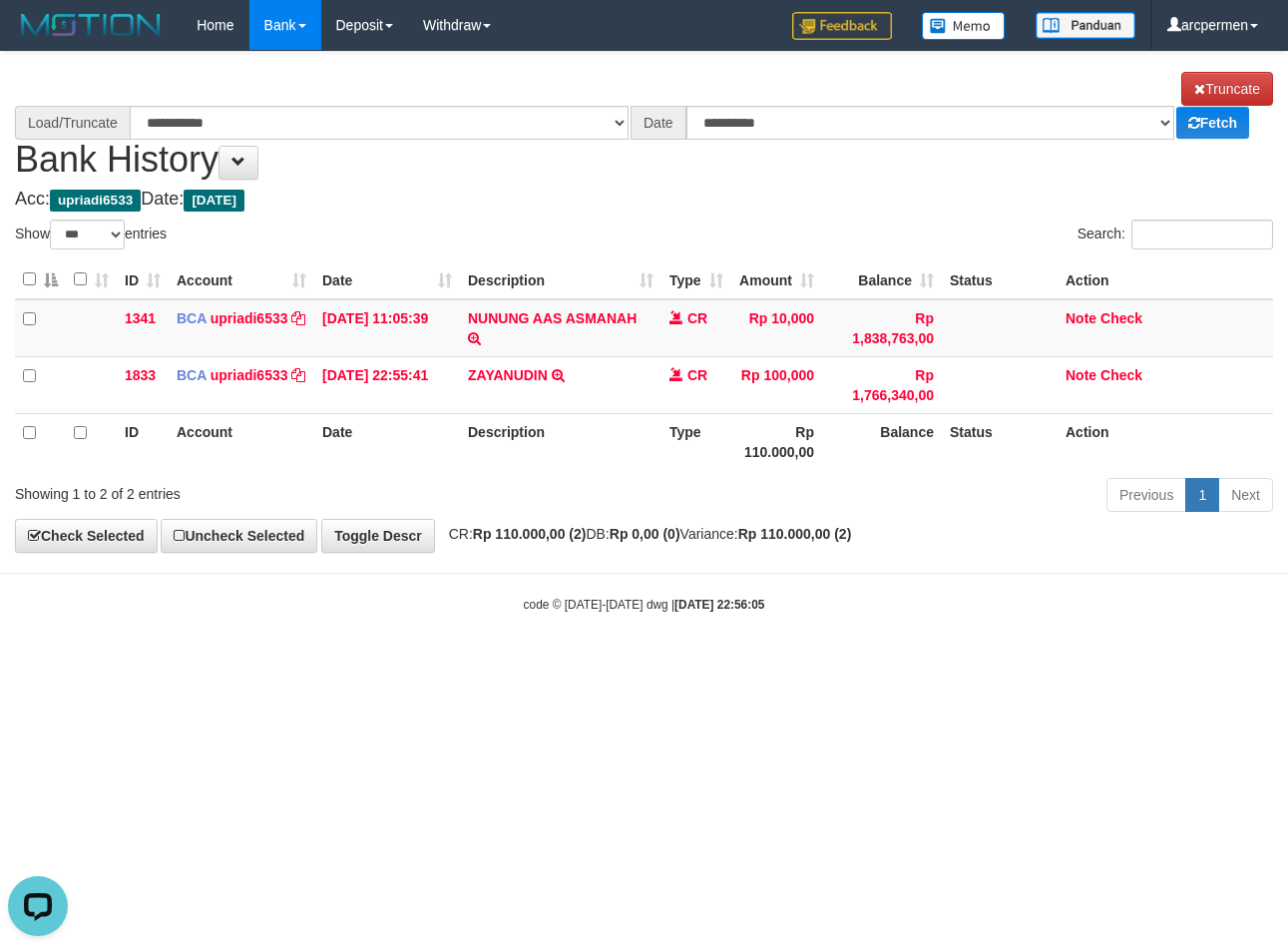 select on "****" 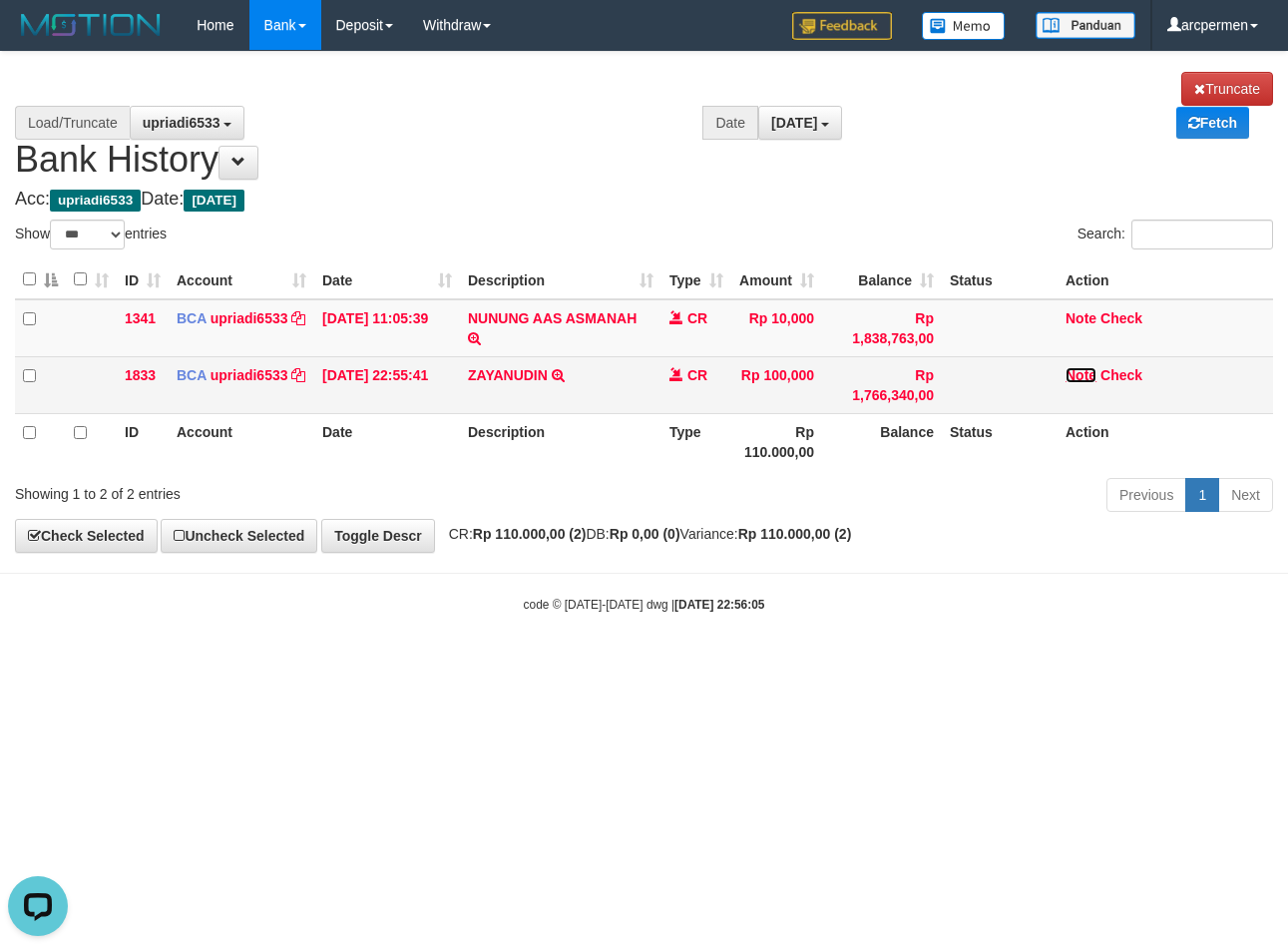 click on "Note" at bounding box center (1080, 375) 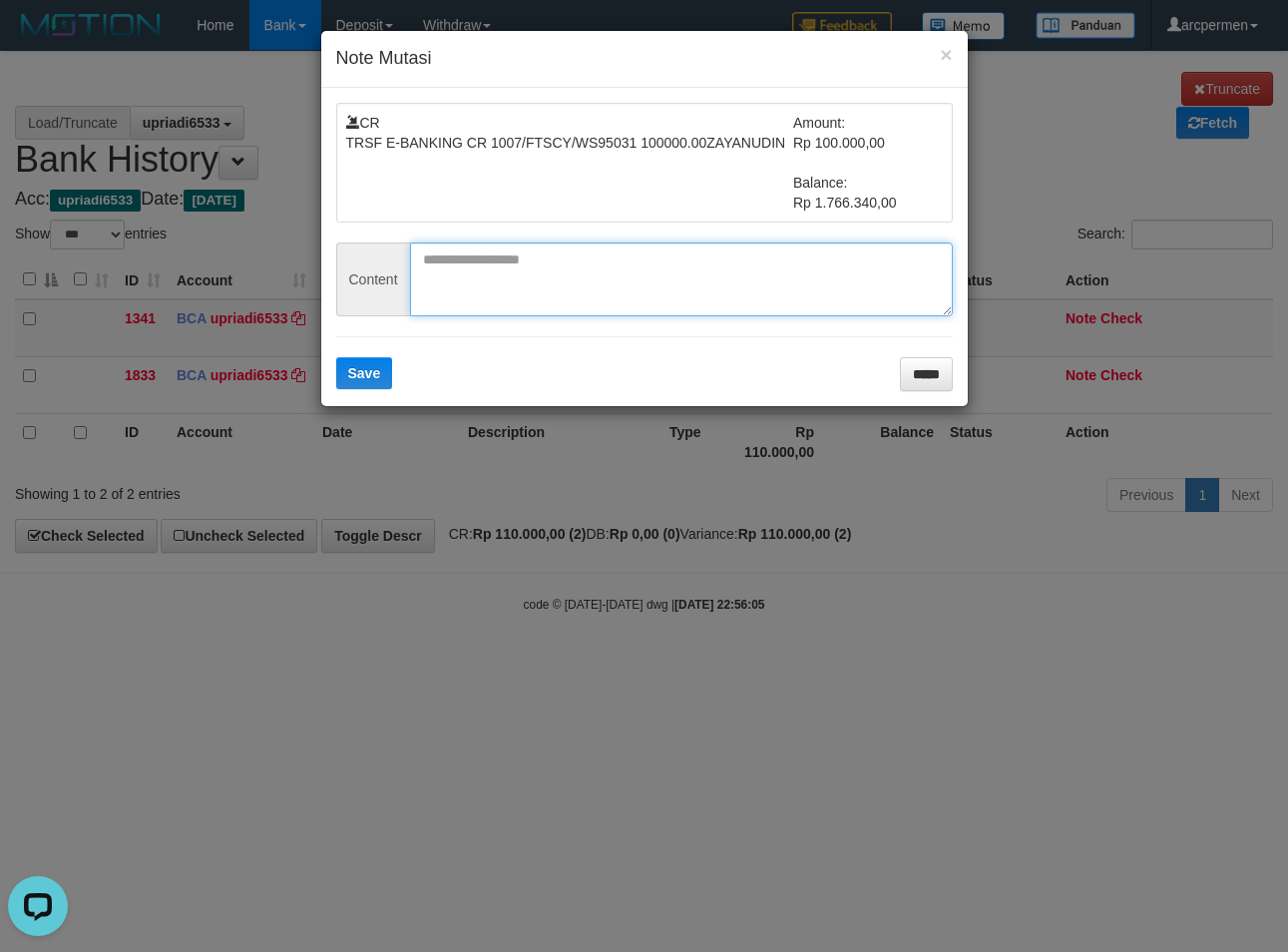 click at bounding box center [681, 279] 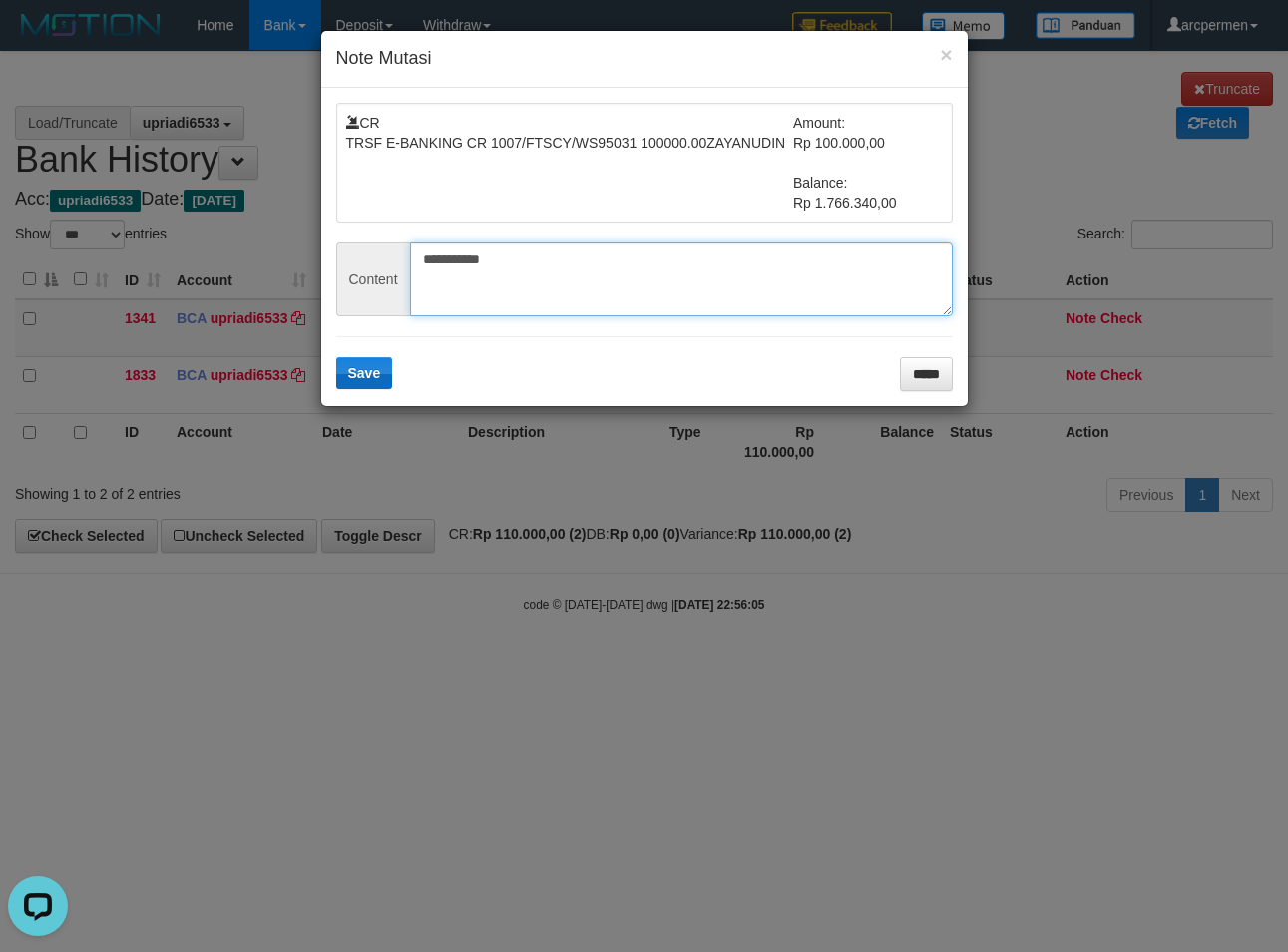 type on "**********" 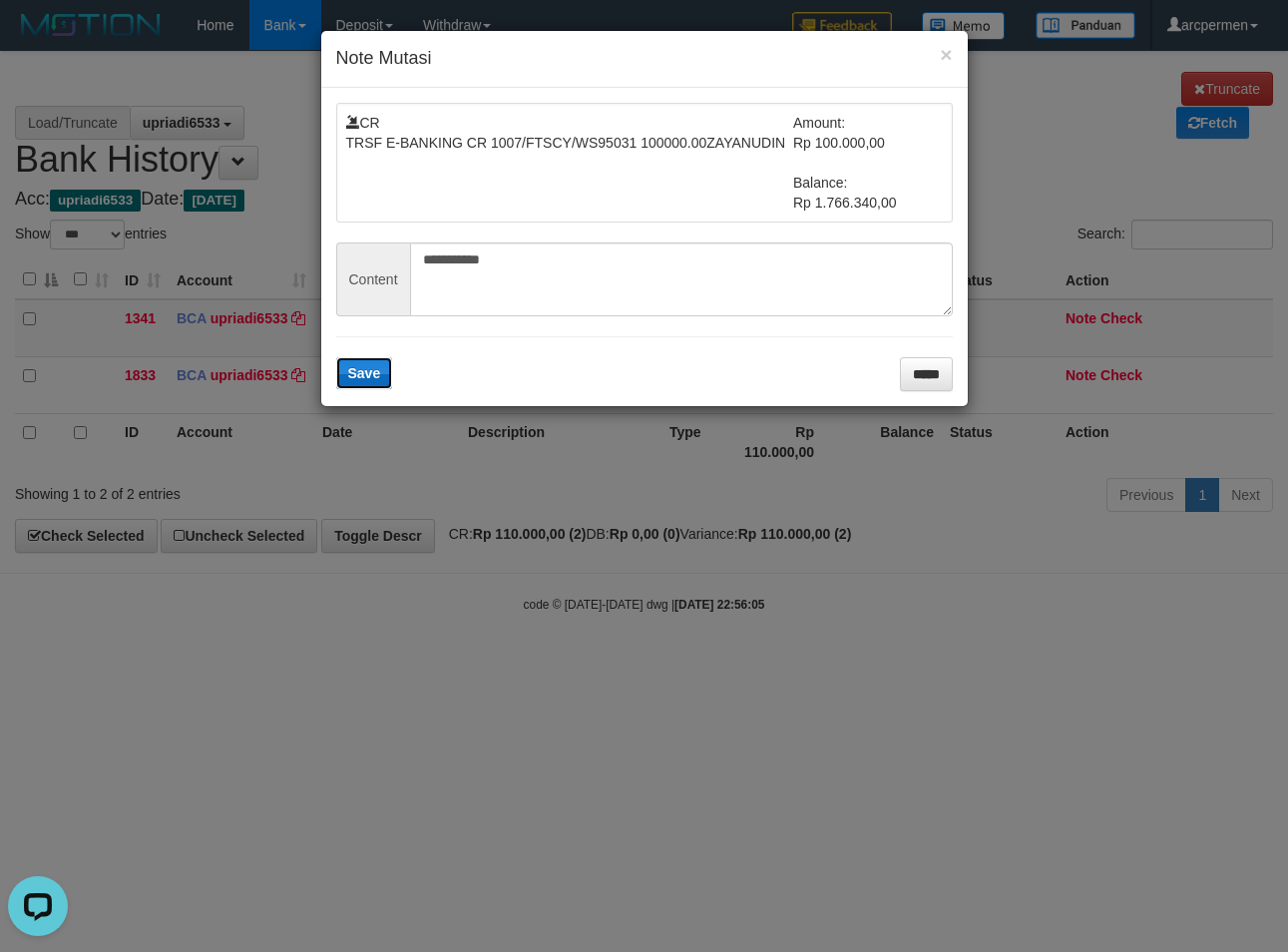 click on "Save" at bounding box center (364, 373) 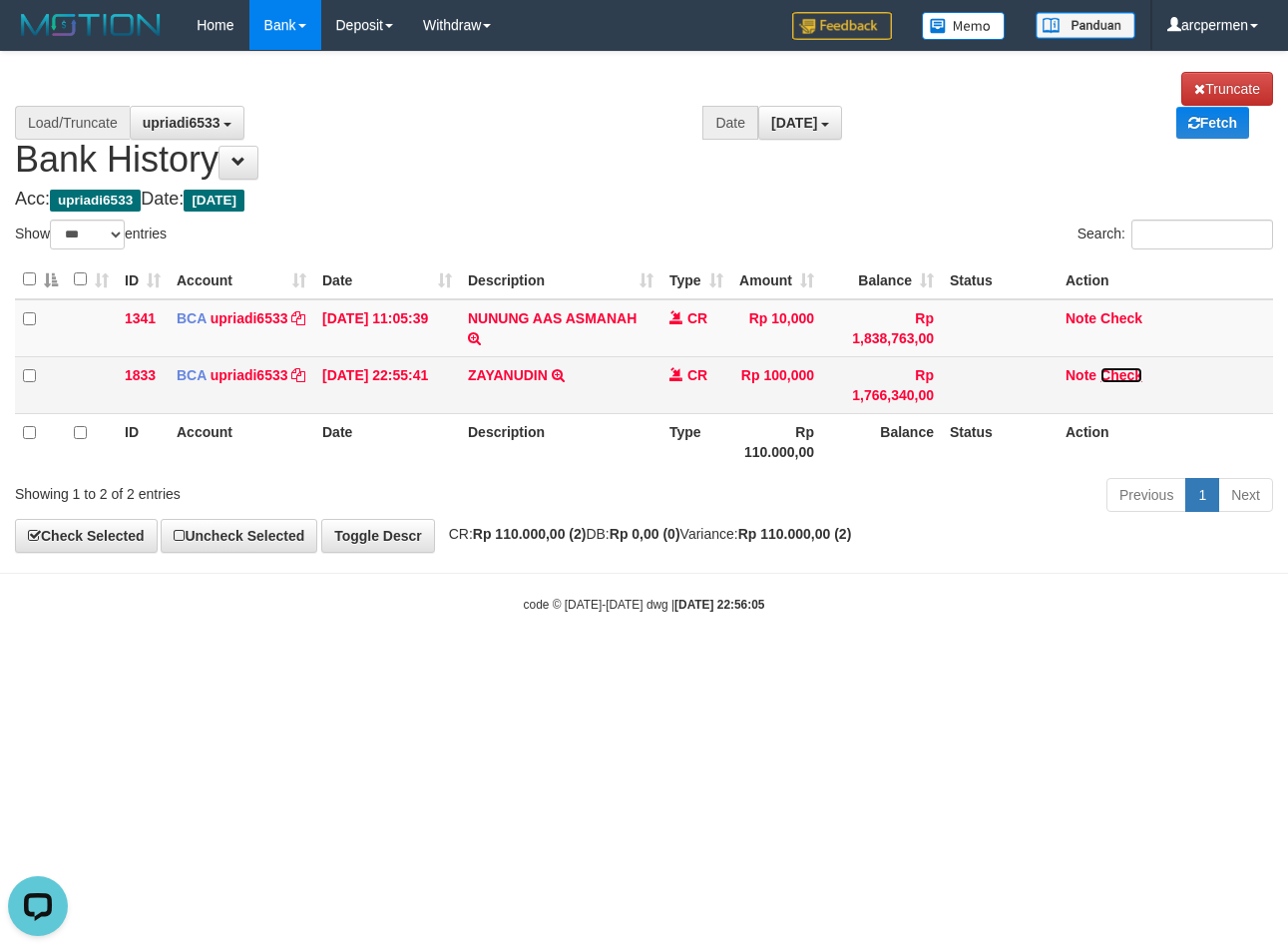 click on "Check" at bounding box center [1121, 375] 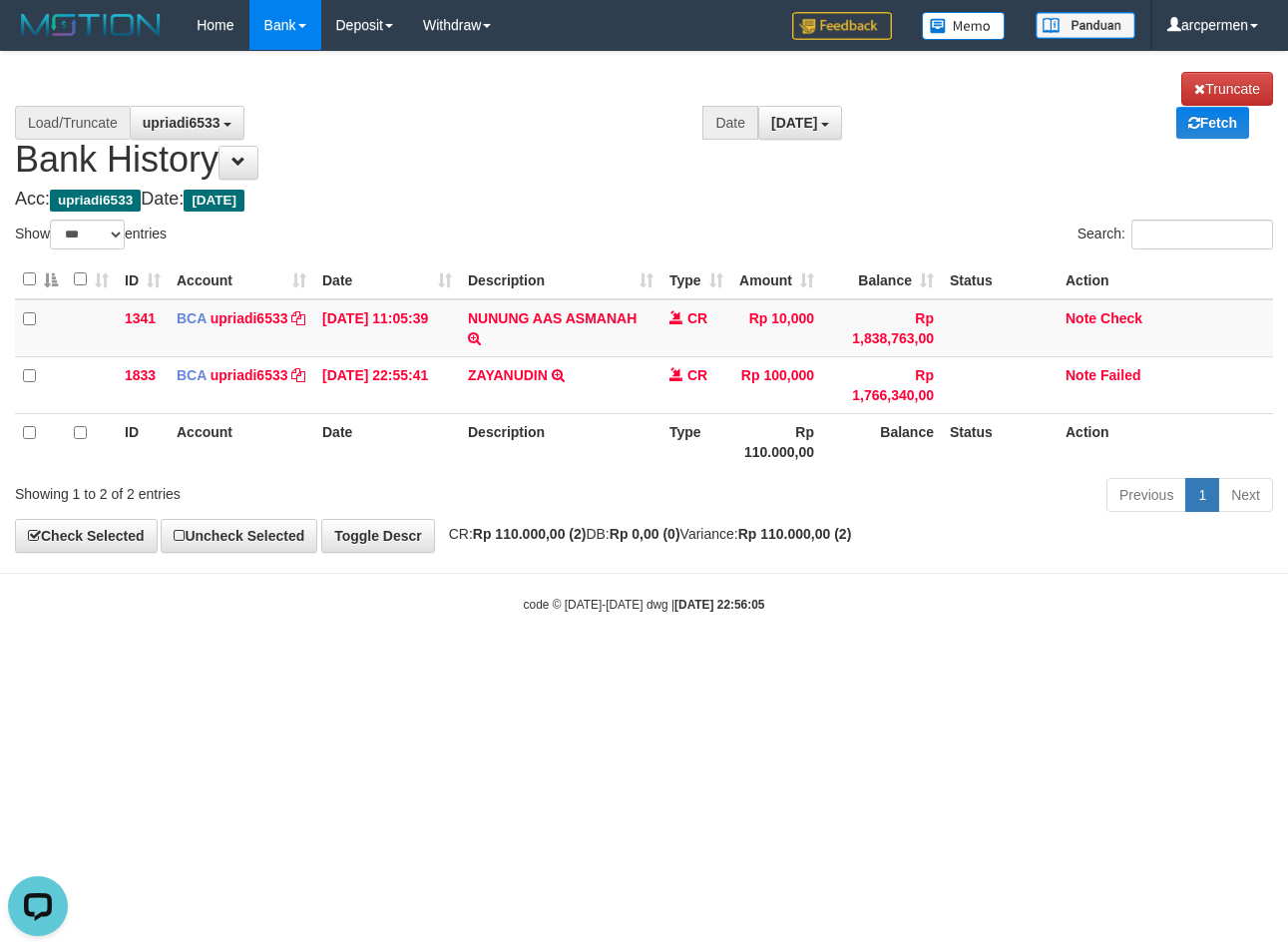 click on "**********" at bounding box center (644, 301) 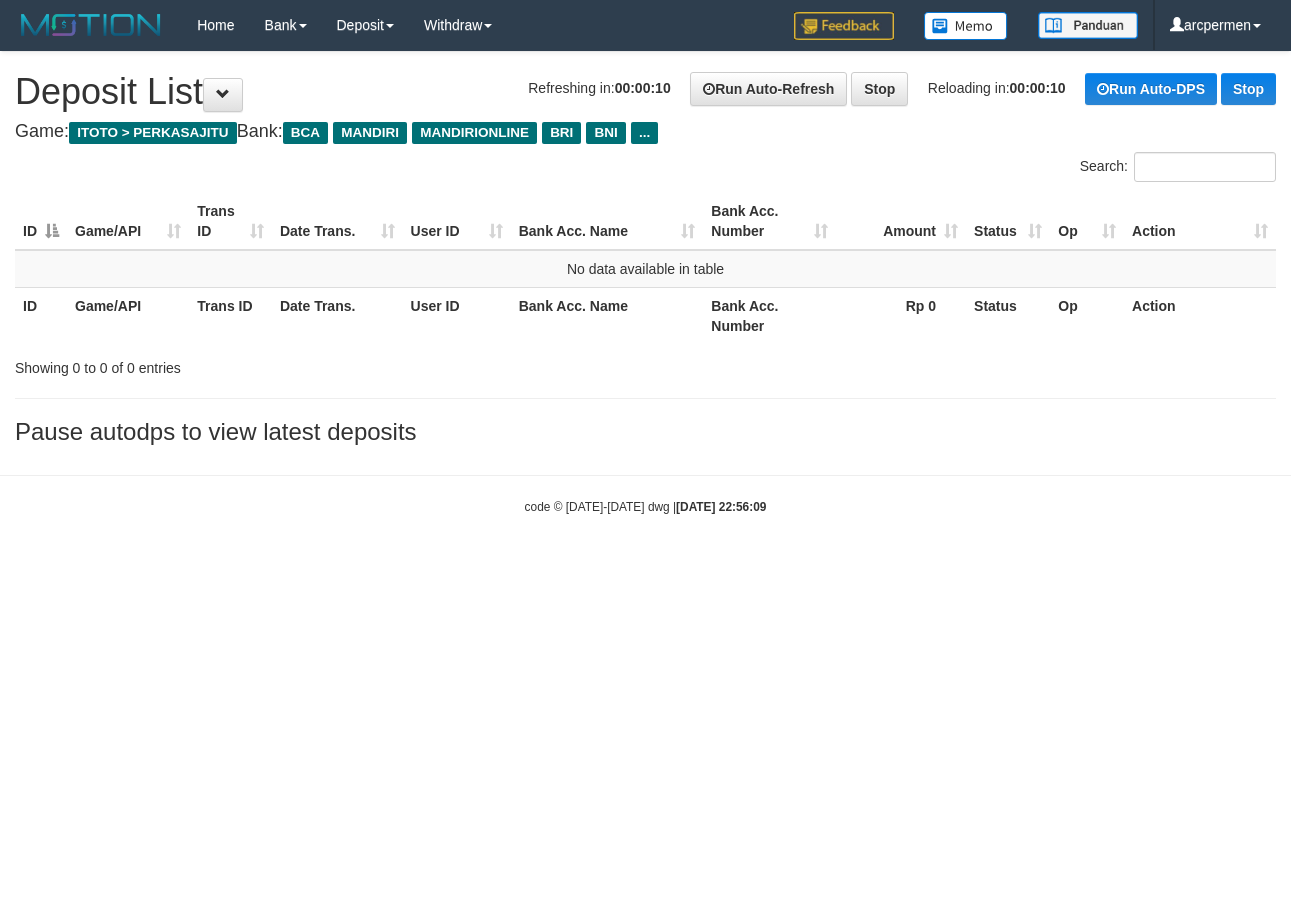 scroll, scrollTop: 0, scrollLeft: 0, axis: both 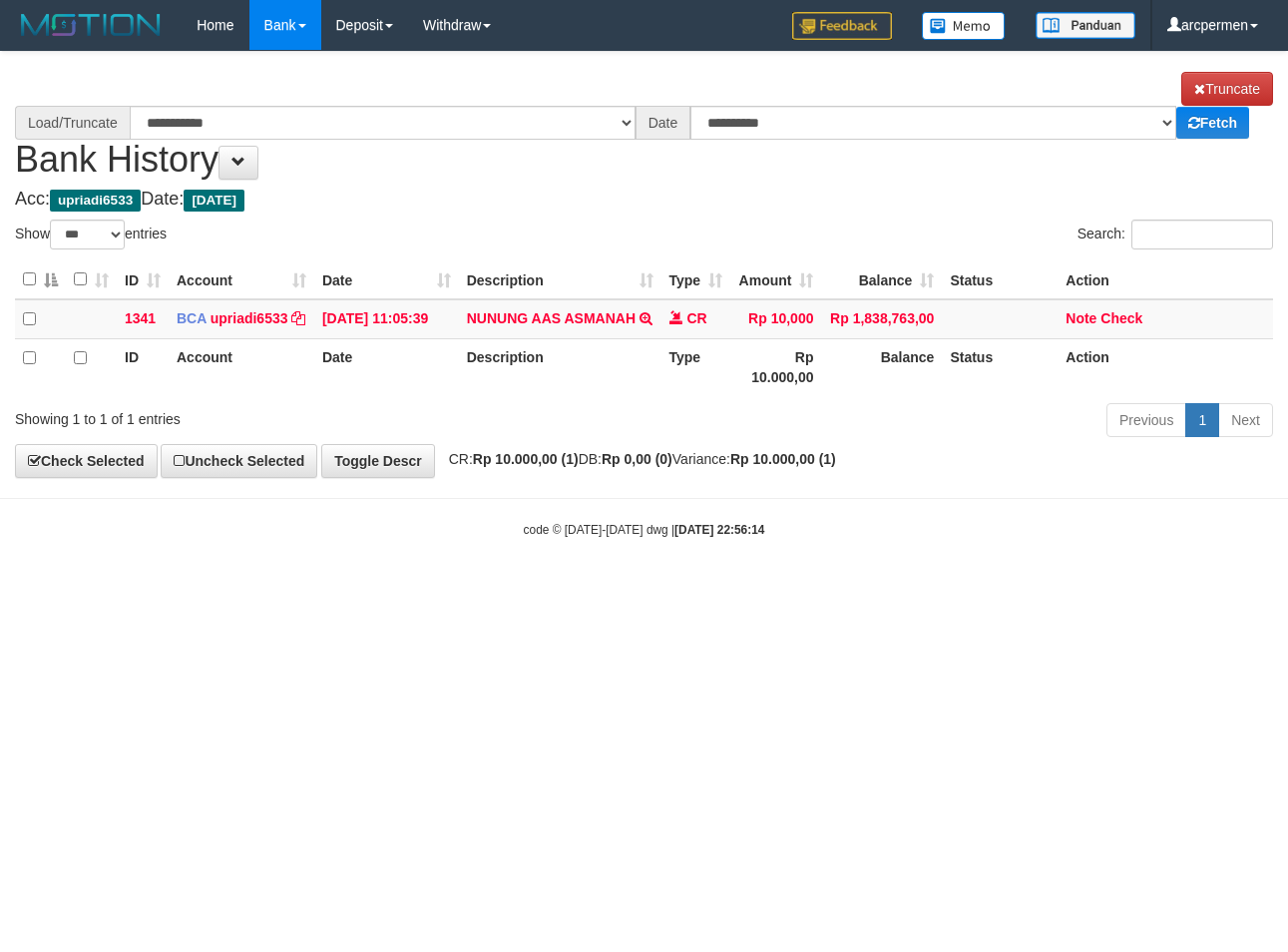 select on "***" 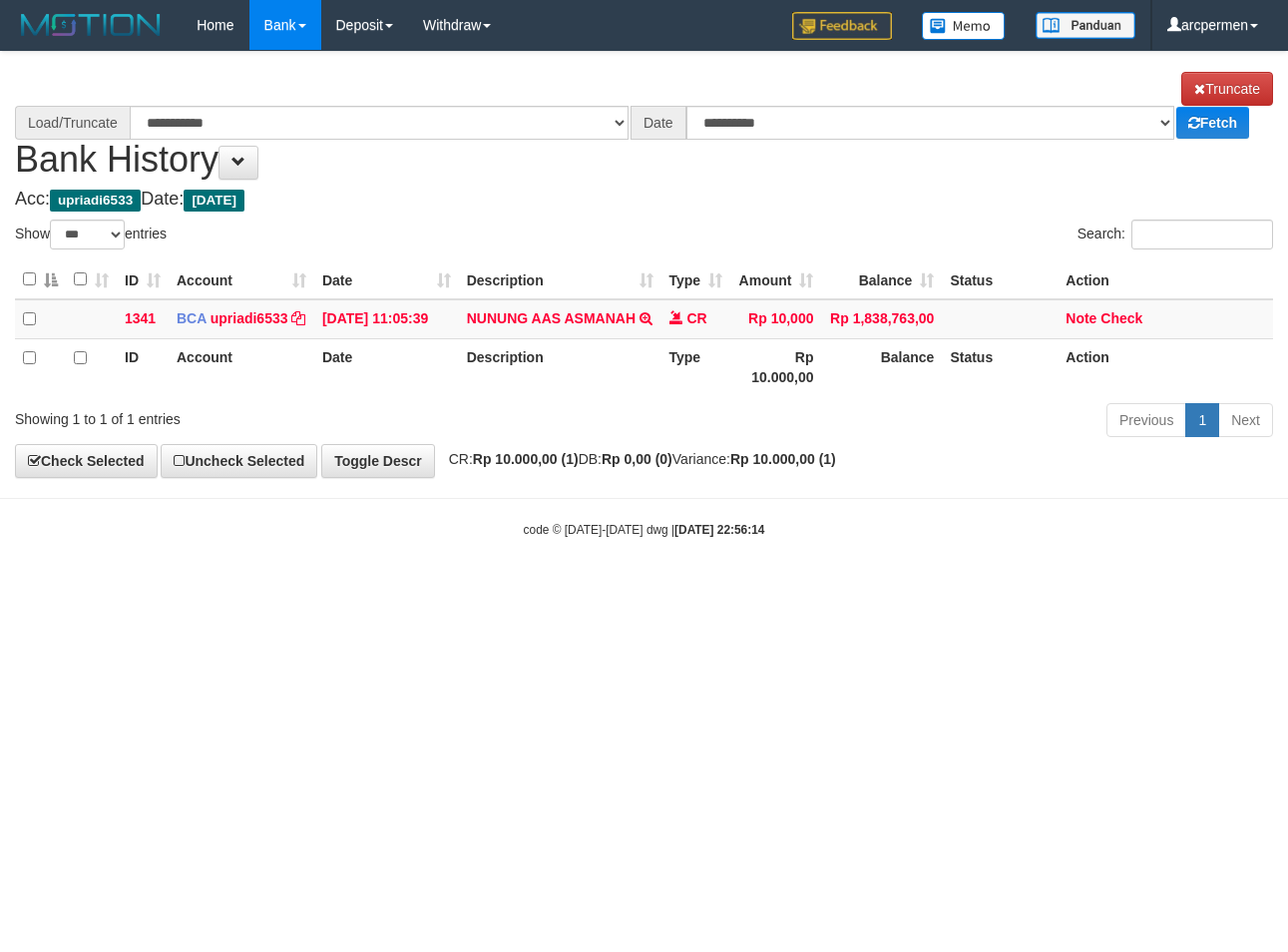 scroll, scrollTop: 0, scrollLeft: 0, axis: both 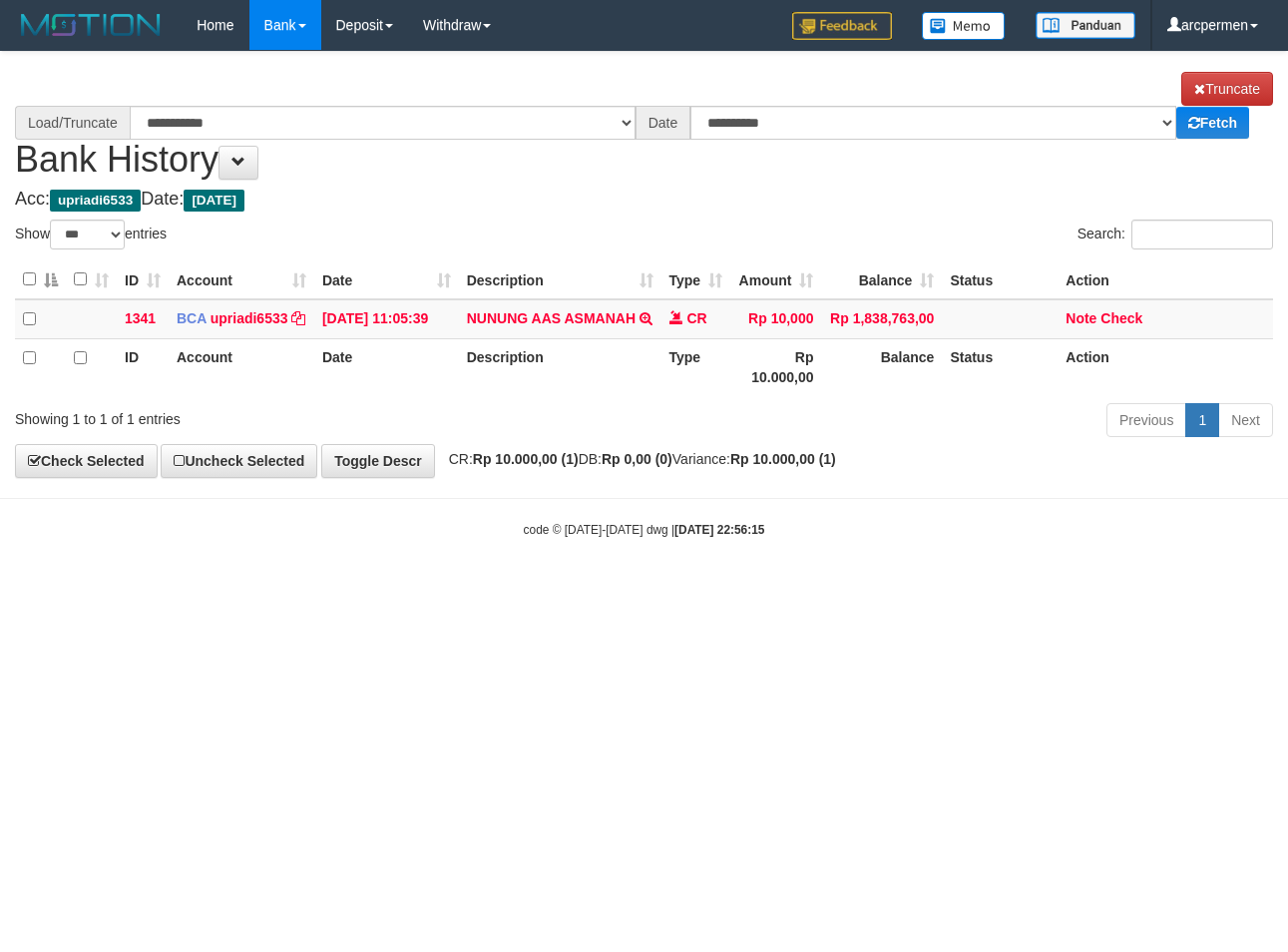 select on "***" 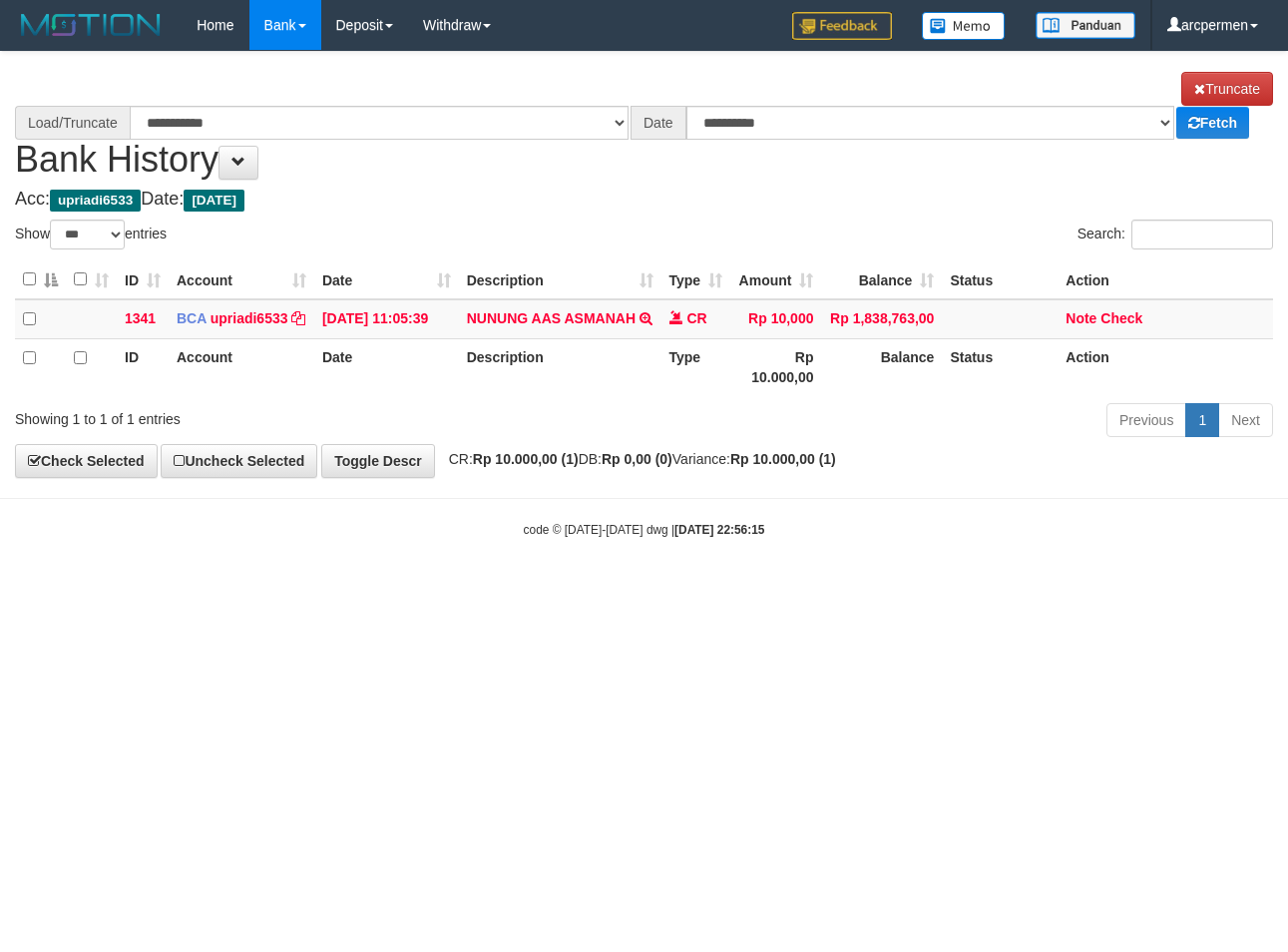 scroll, scrollTop: 0, scrollLeft: 0, axis: both 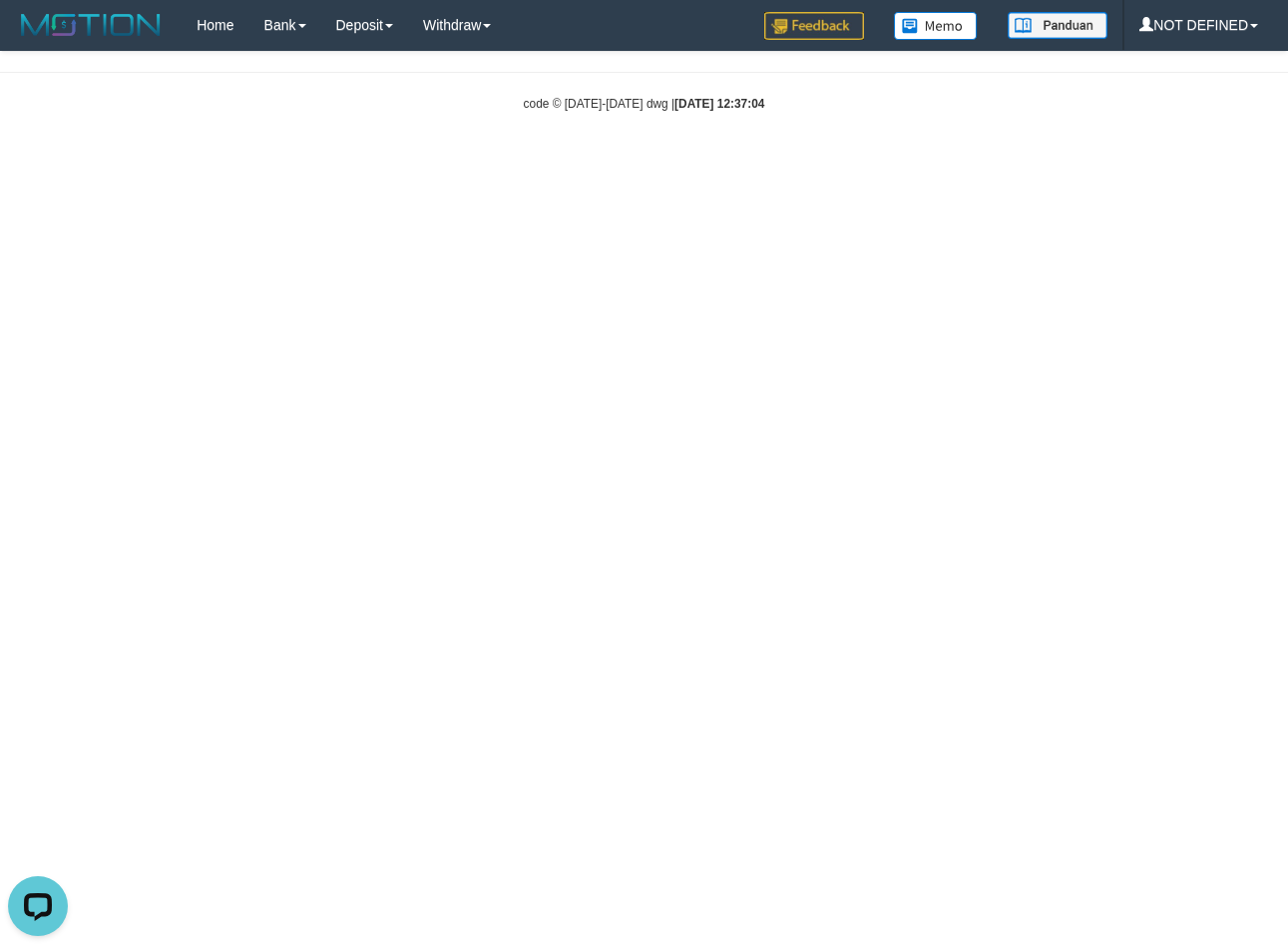 click on "Toggle navigation
Home
Bank
Account List
Load
By Load Group (DPS)
Group arc-1
Mutasi Bank
Search
Sync
Note Mutasi
Deposit
DPS Fetch
DPS List
History
PGA History
Note DPS" at bounding box center (644, 81) 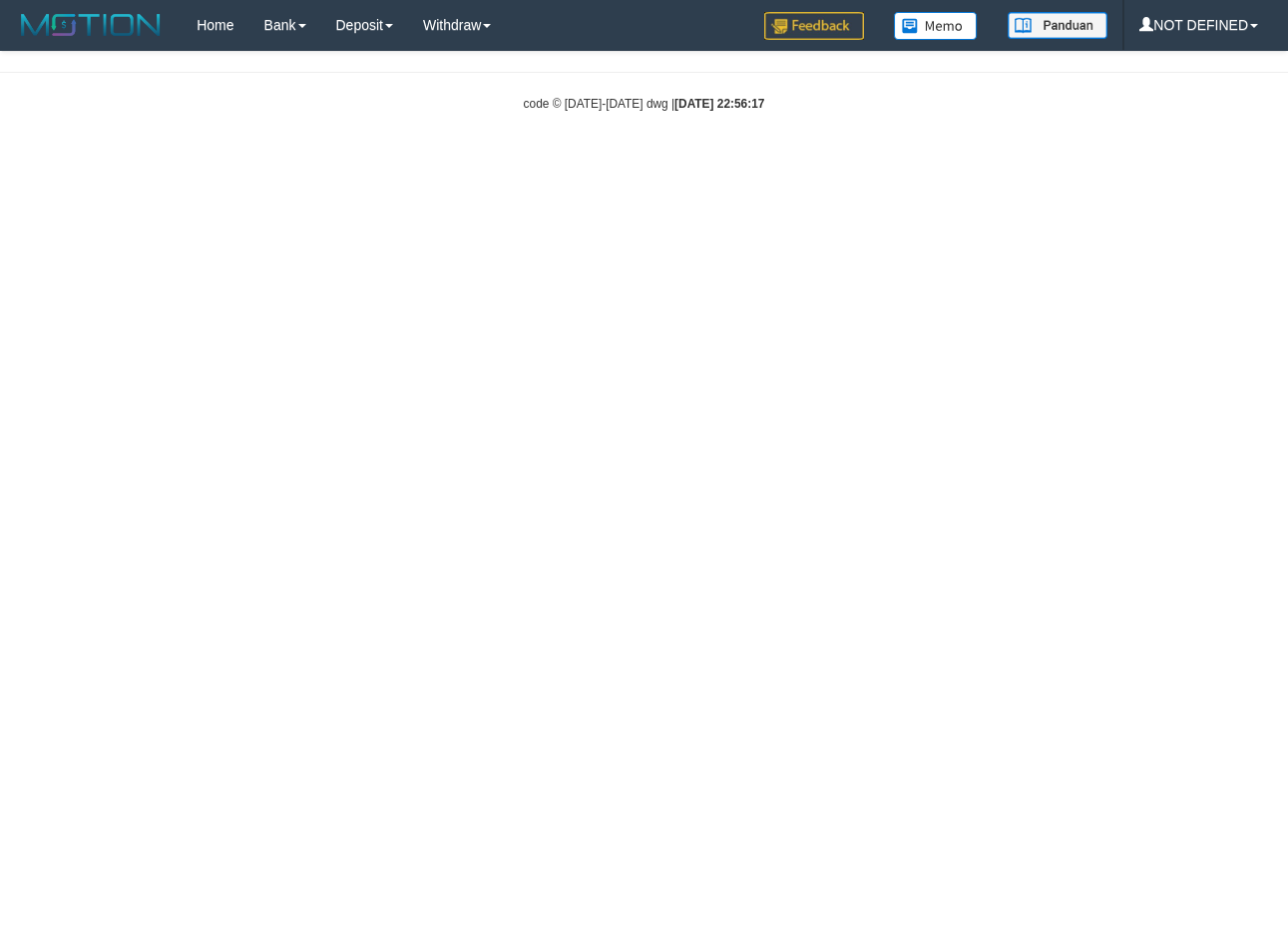 scroll, scrollTop: 0, scrollLeft: 0, axis: both 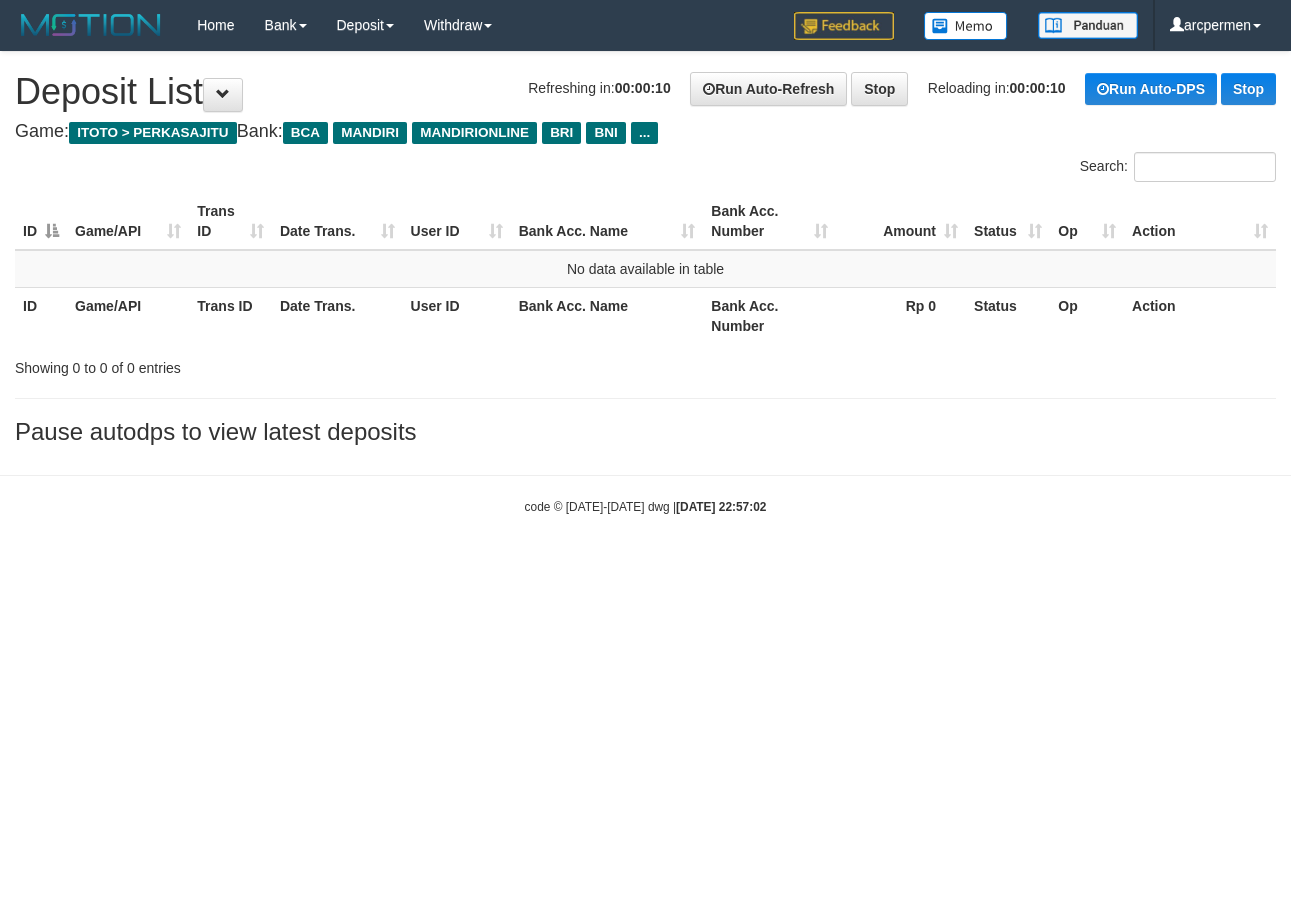 drag, startPoint x: 0, startPoint y: 0, endPoint x: 830, endPoint y: 556, distance: 999.0175 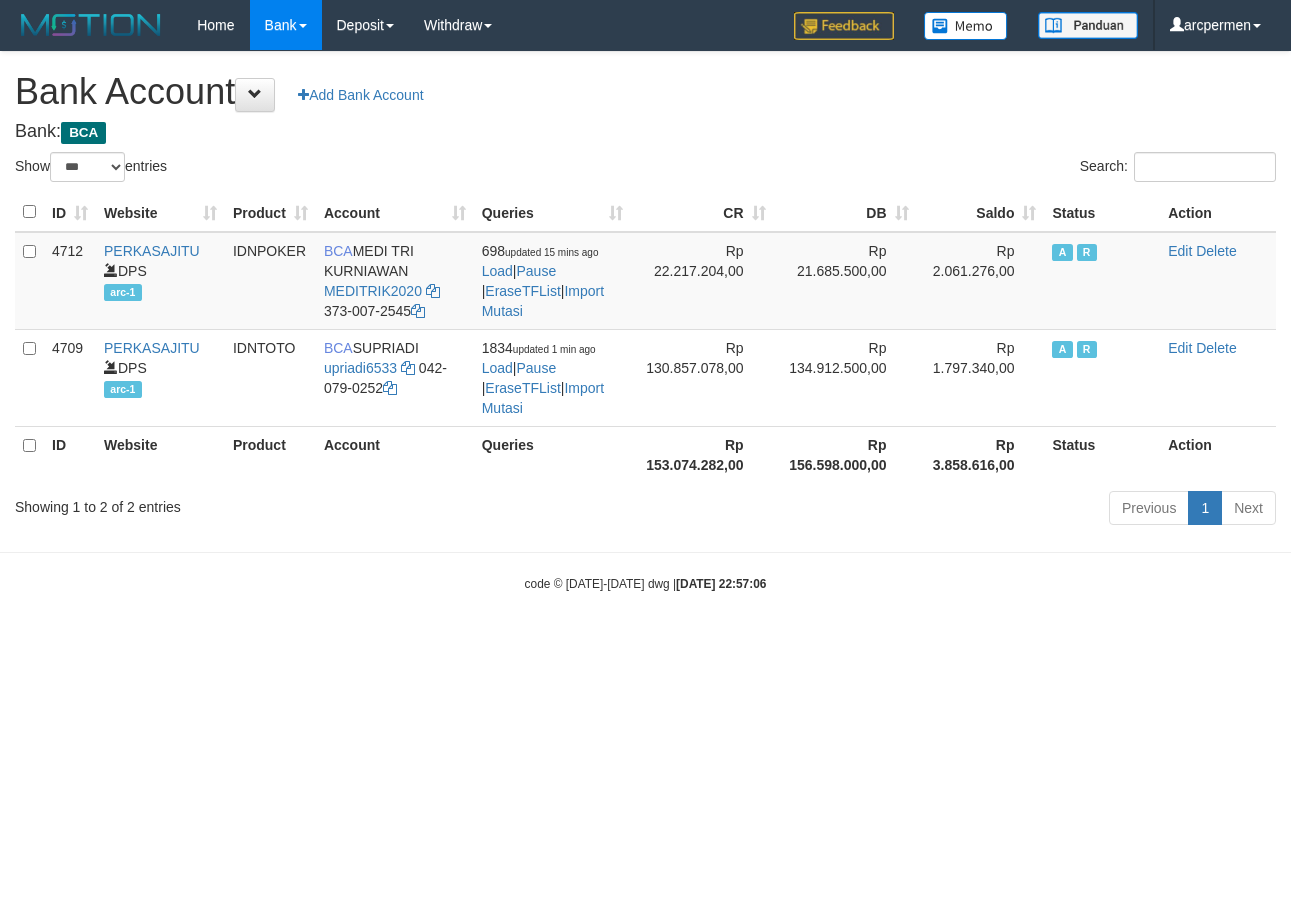 select on "***" 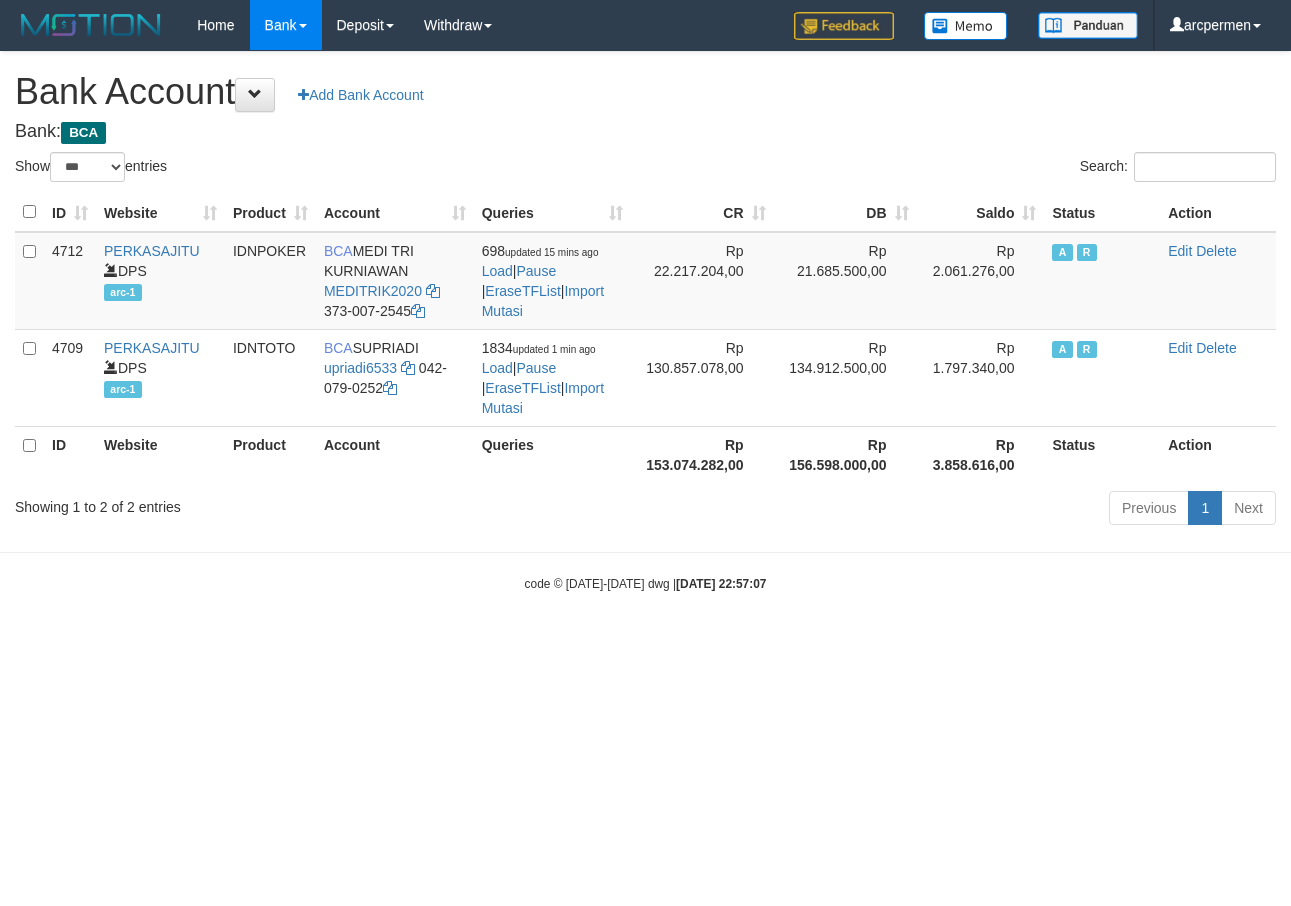 select on "***" 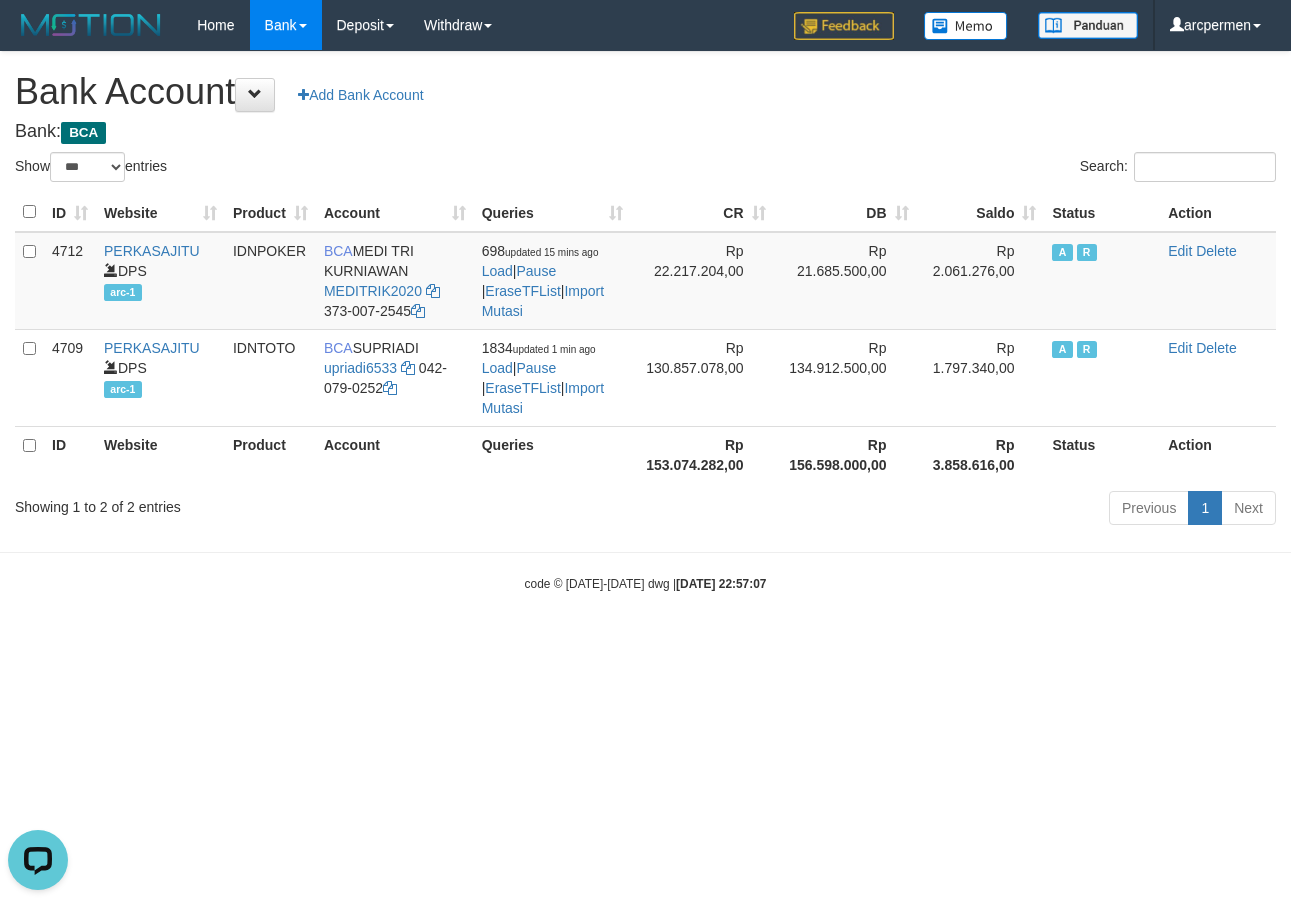 scroll, scrollTop: 0, scrollLeft: 0, axis: both 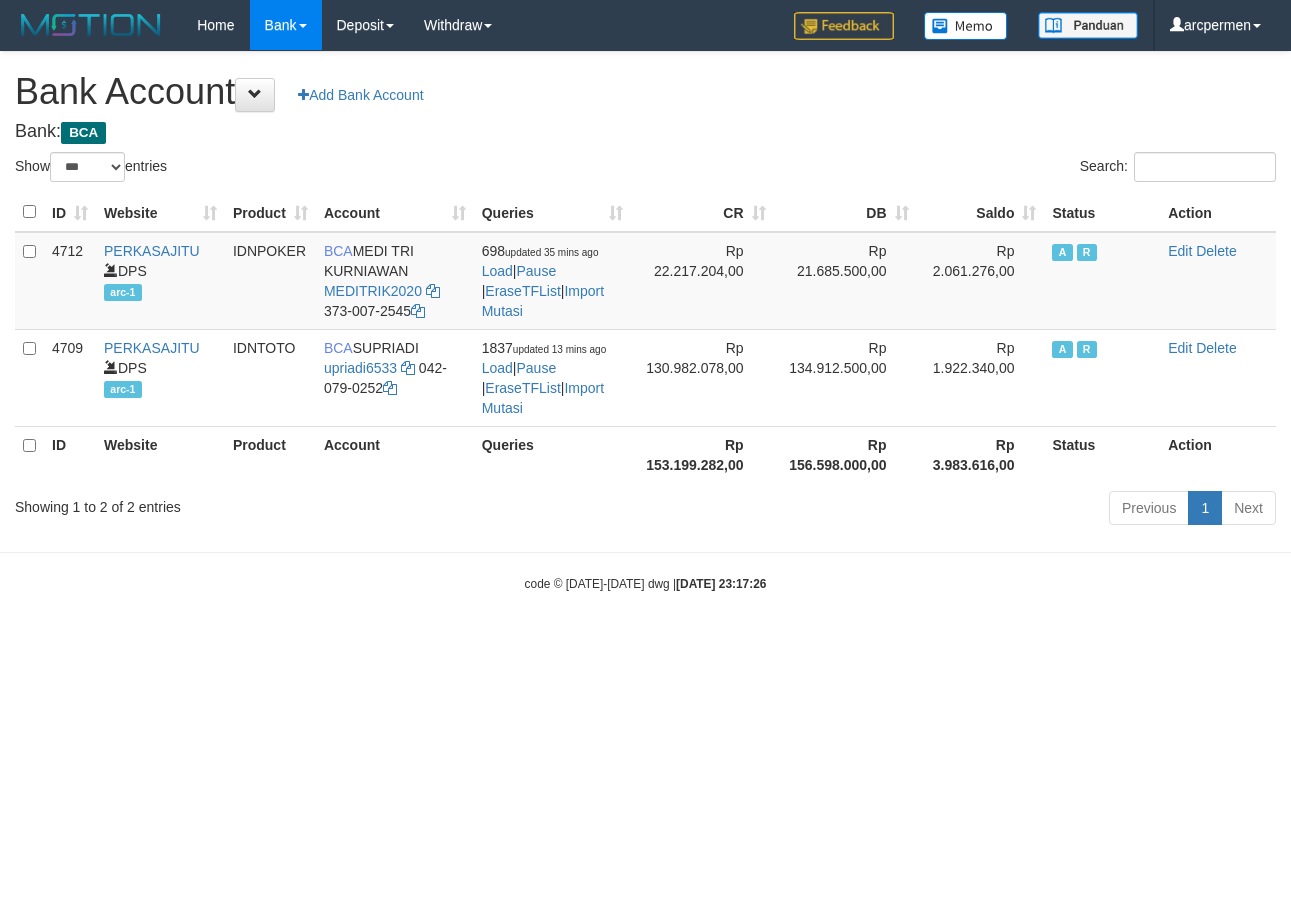 select on "***" 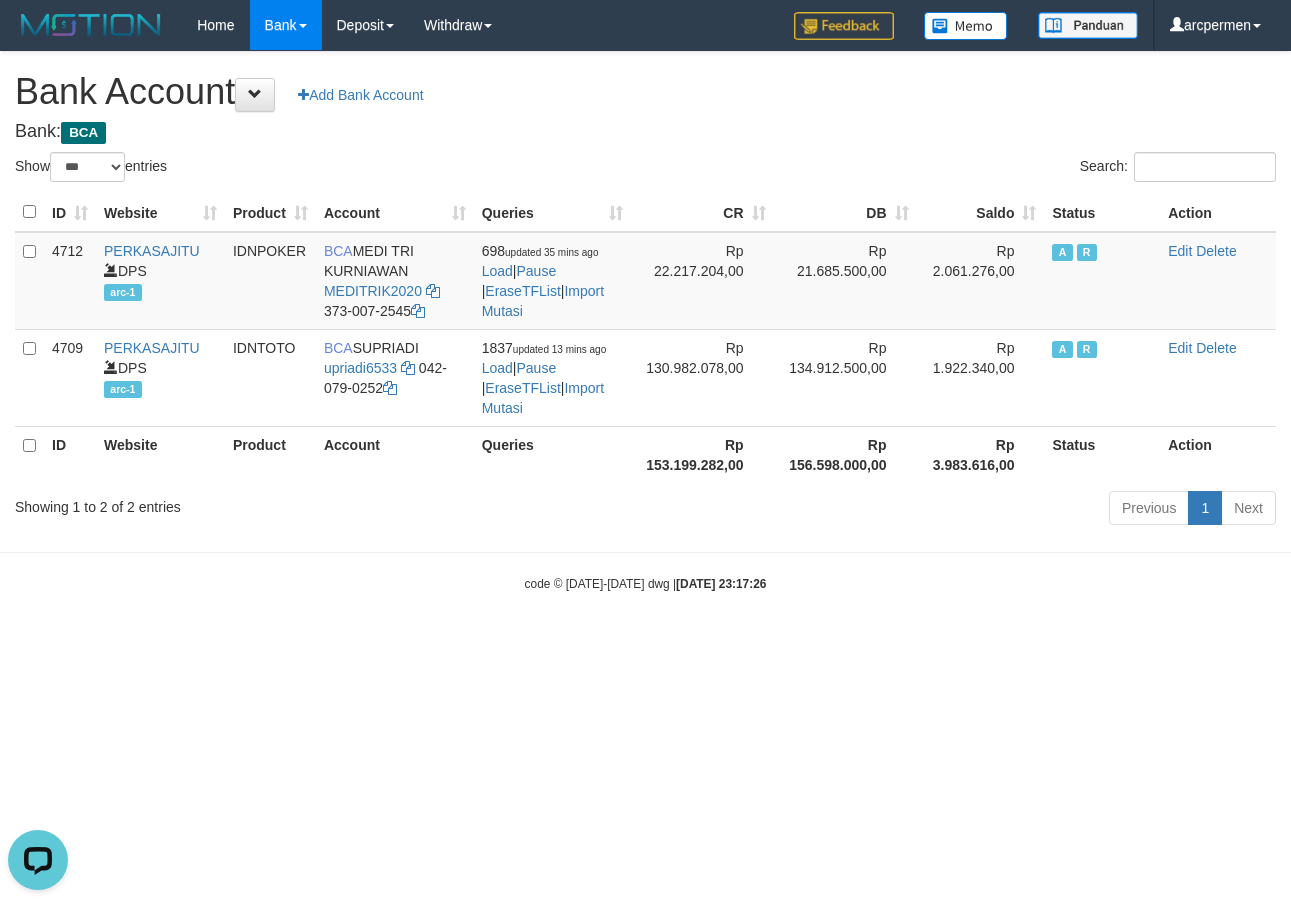 scroll, scrollTop: 0, scrollLeft: 0, axis: both 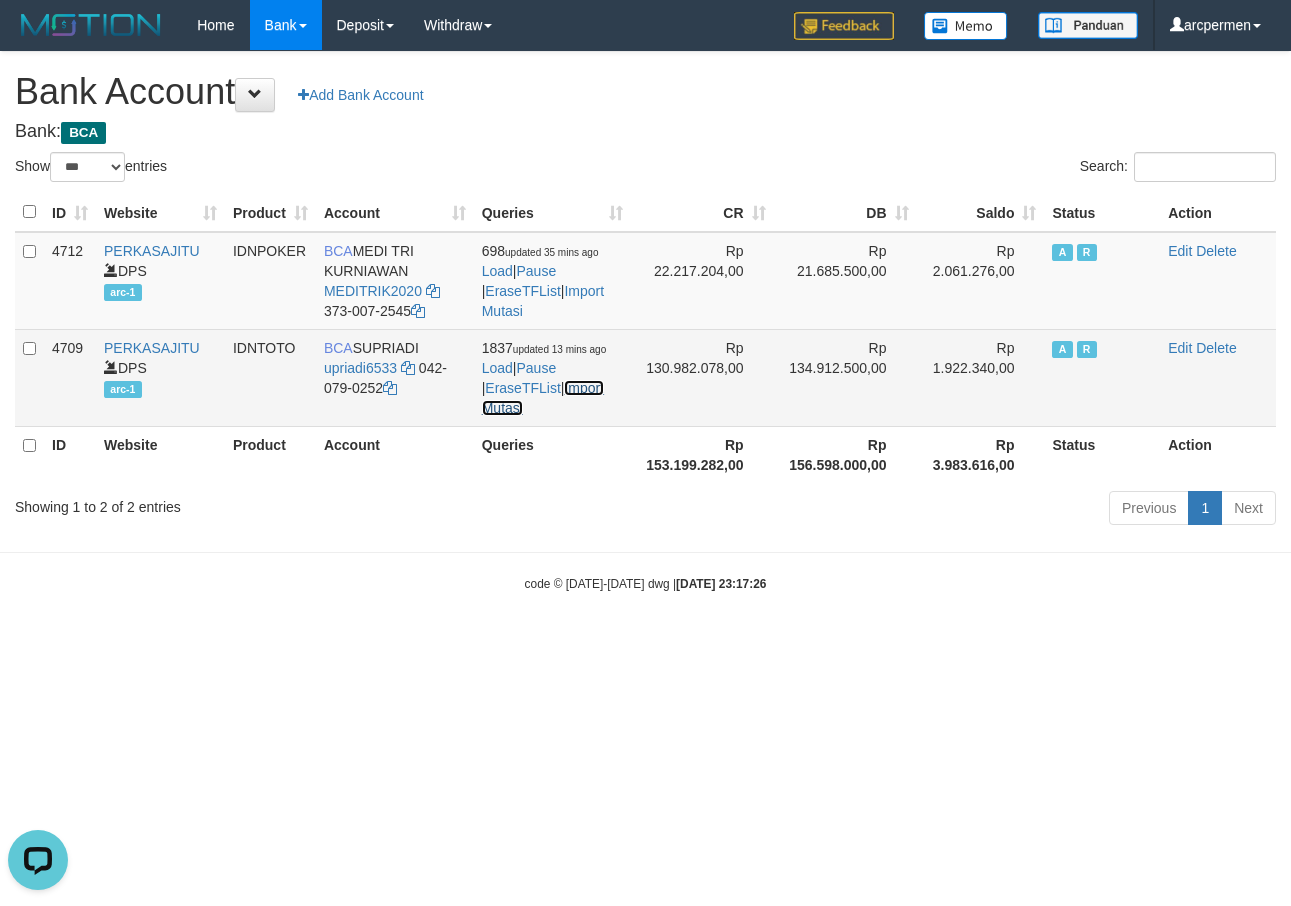 click on "Import Mutasi" at bounding box center [543, 398] 